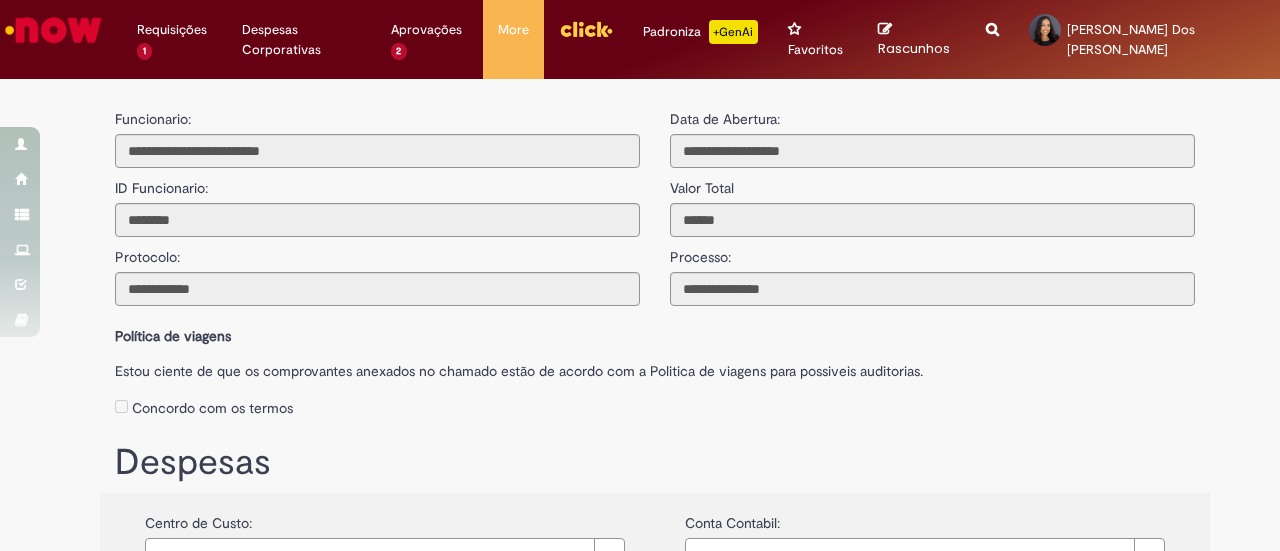 scroll, scrollTop: 0, scrollLeft: 0, axis: both 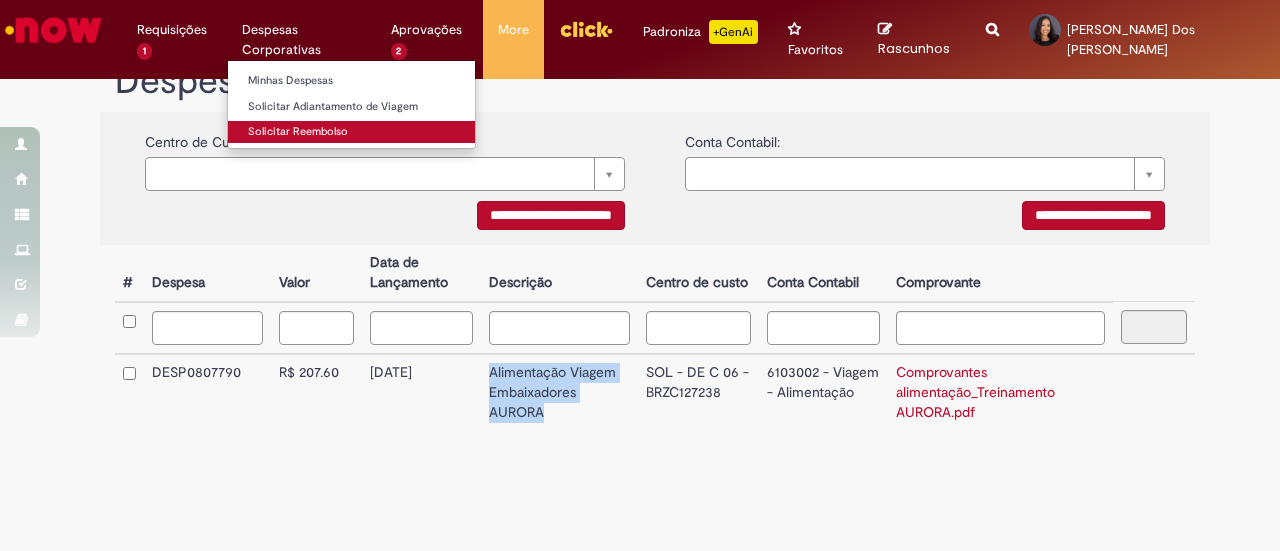 click on "Solicitar Reembolso" at bounding box center [351, 132] 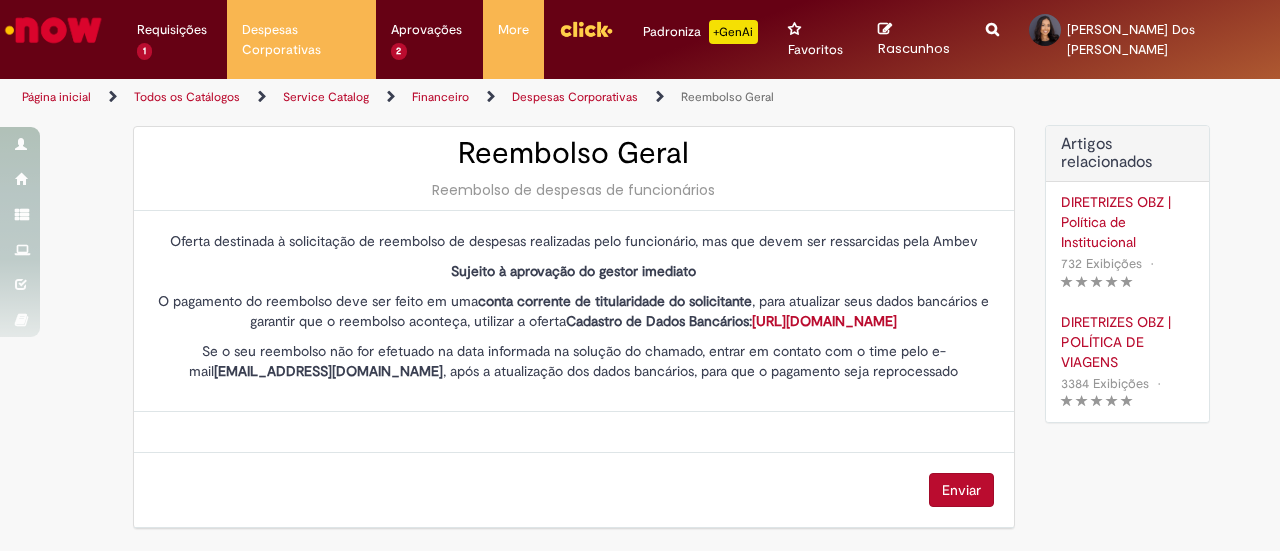 scroll, scrollTop: 0, scrollLeft: 0, axis: both 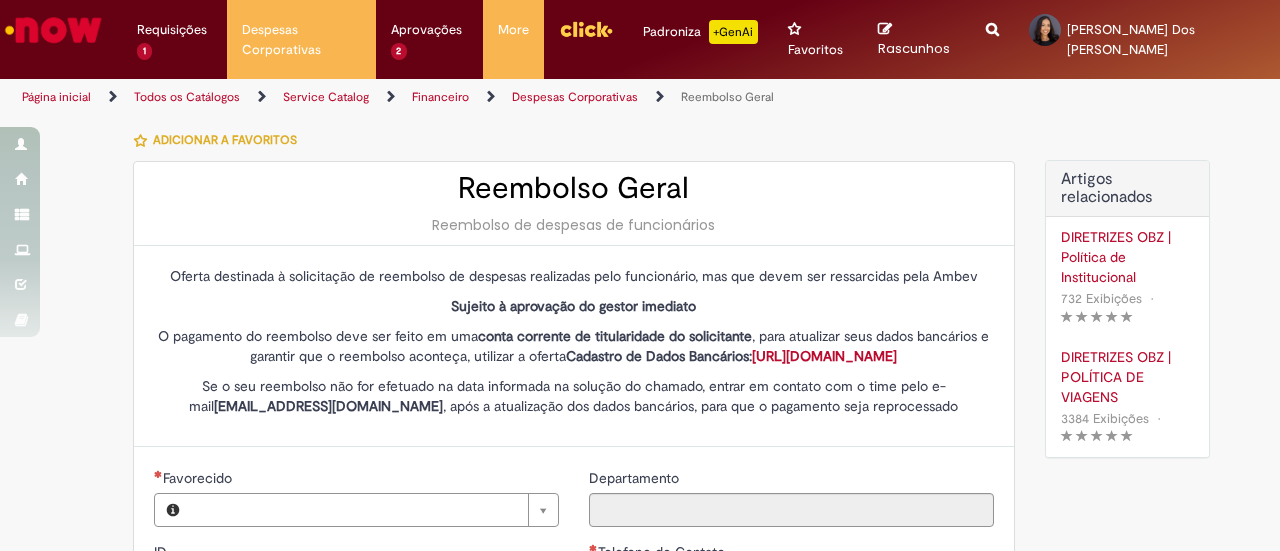 type on "********" 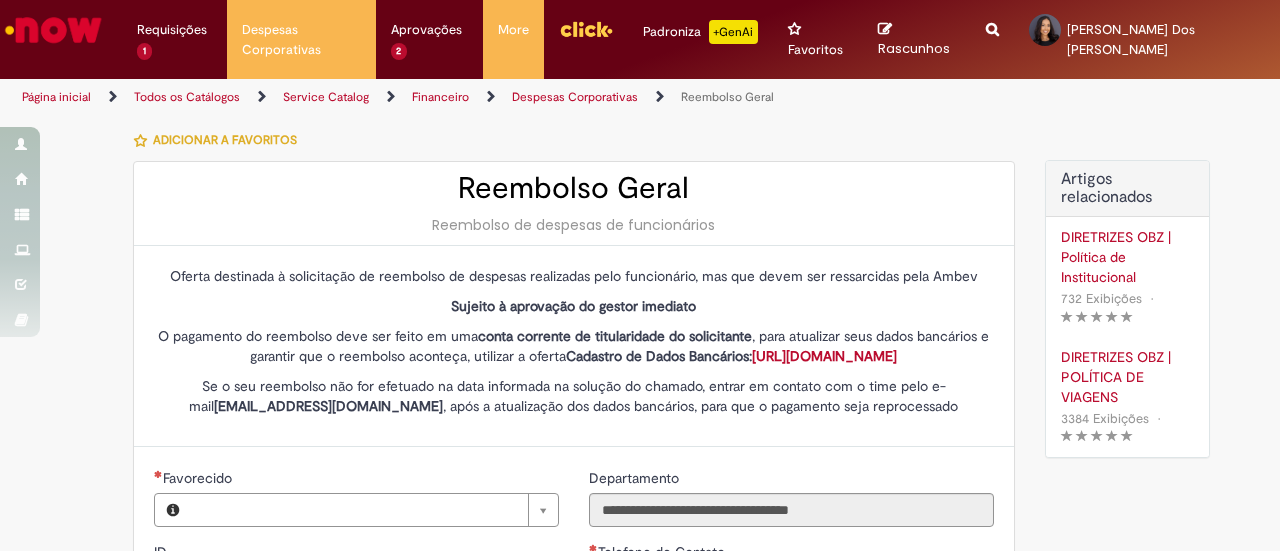 type on "**********" 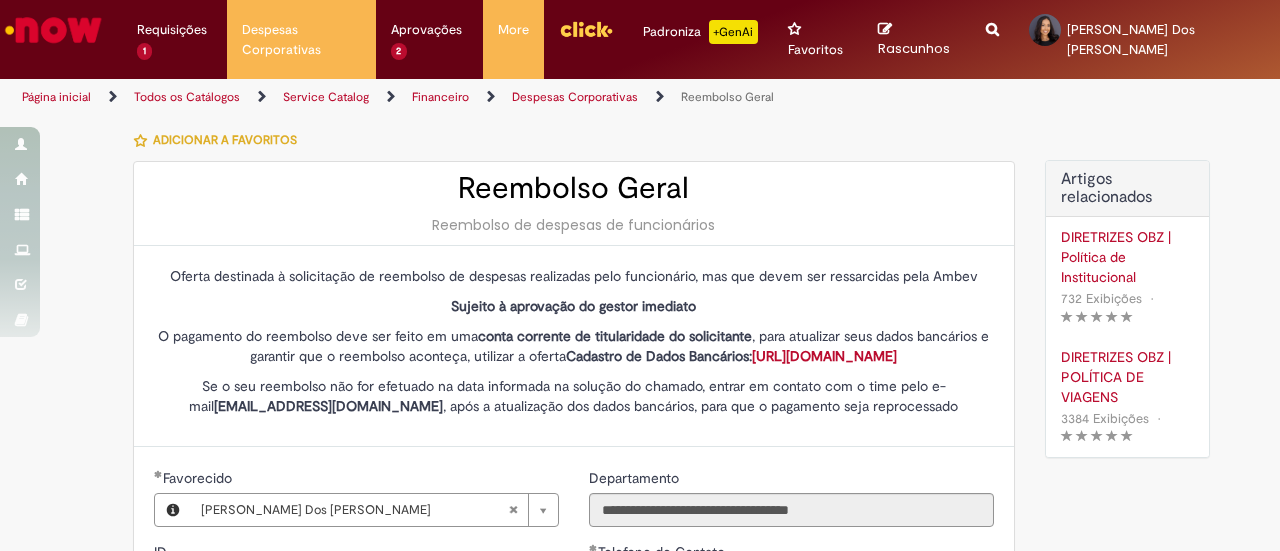 type on "**********" 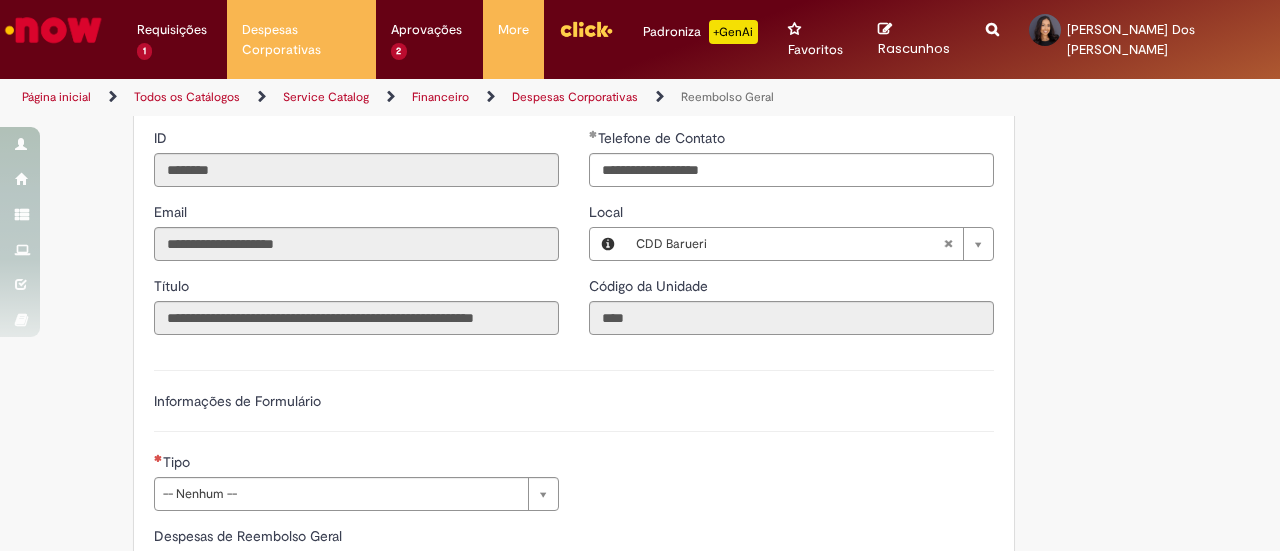 scroll, scrollTop: 419, scrollLeft: 0, axis: vertical 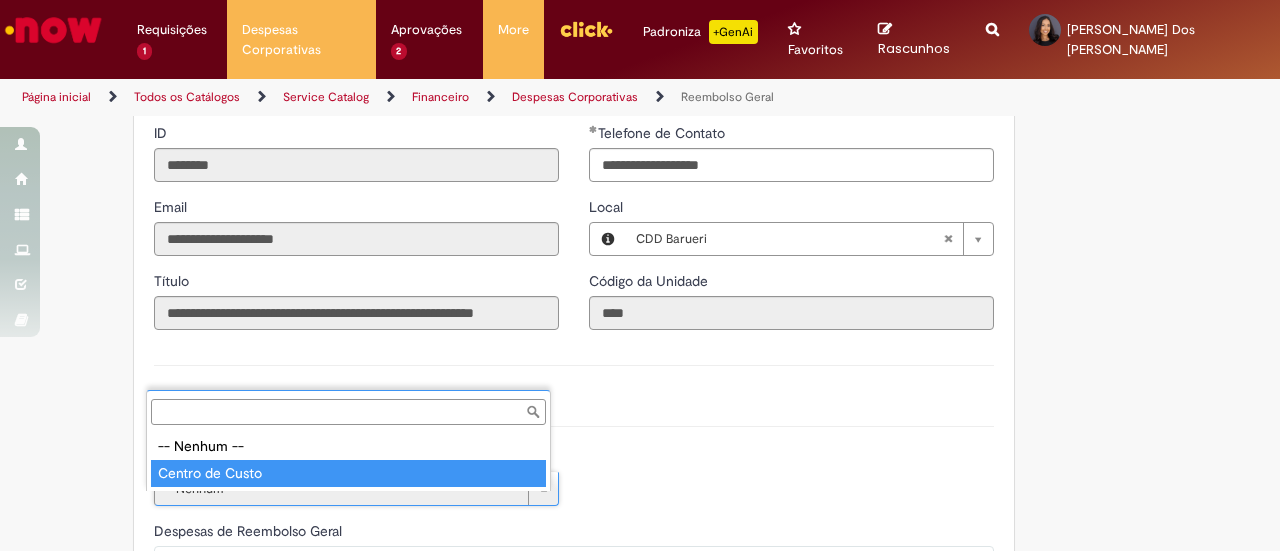 type on "**********" 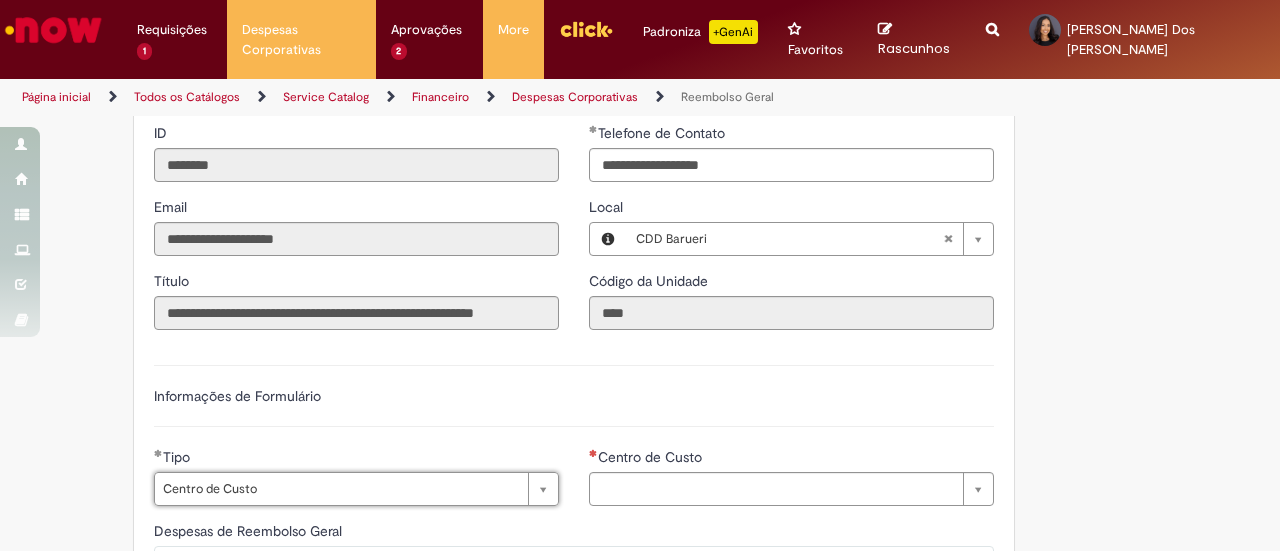 type on "**********" 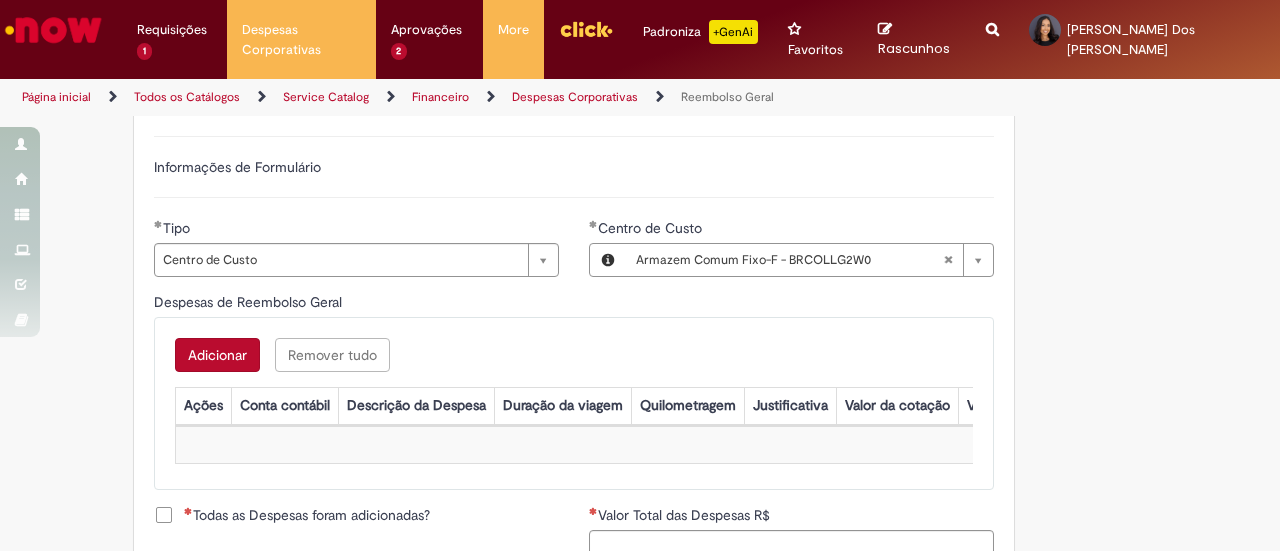 scroll, scrollTop: 669, scrollLeft: 0, axis: vertical 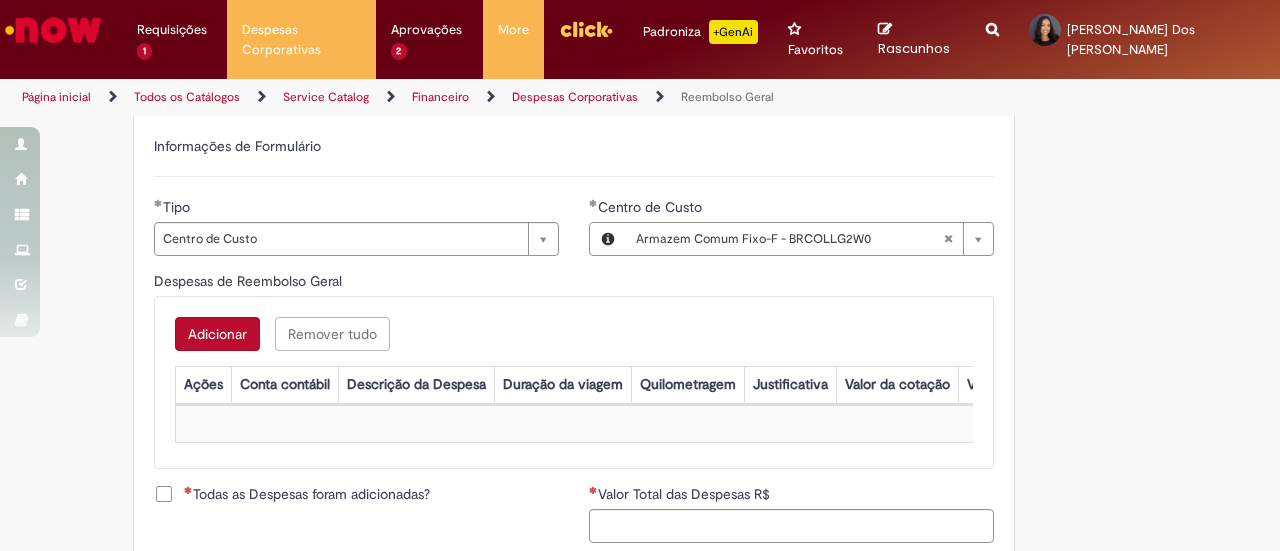 type 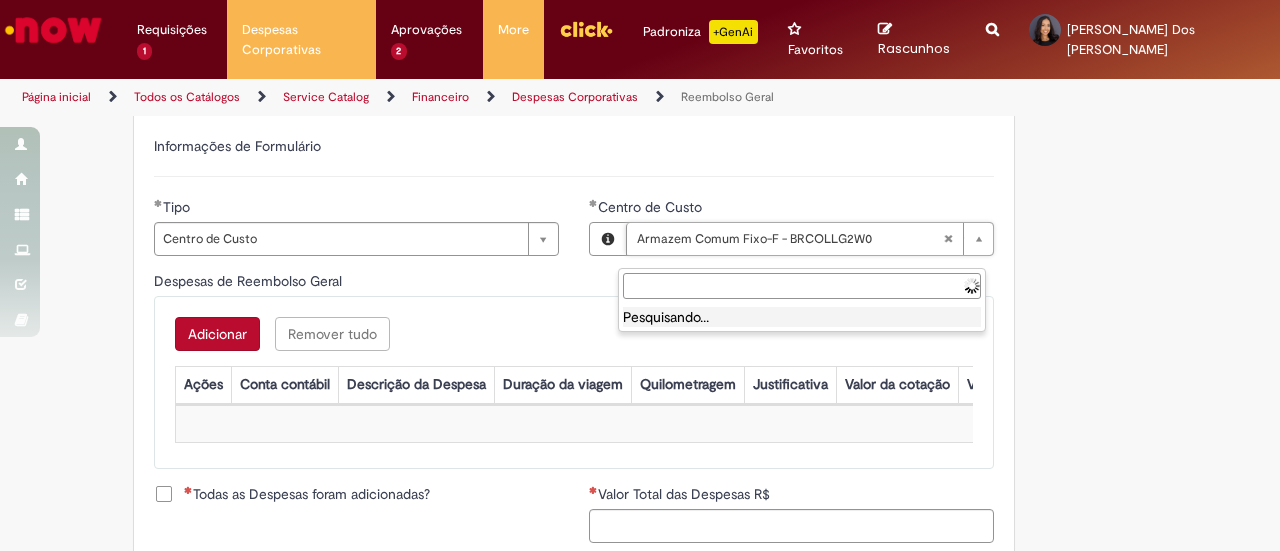type on "**********" 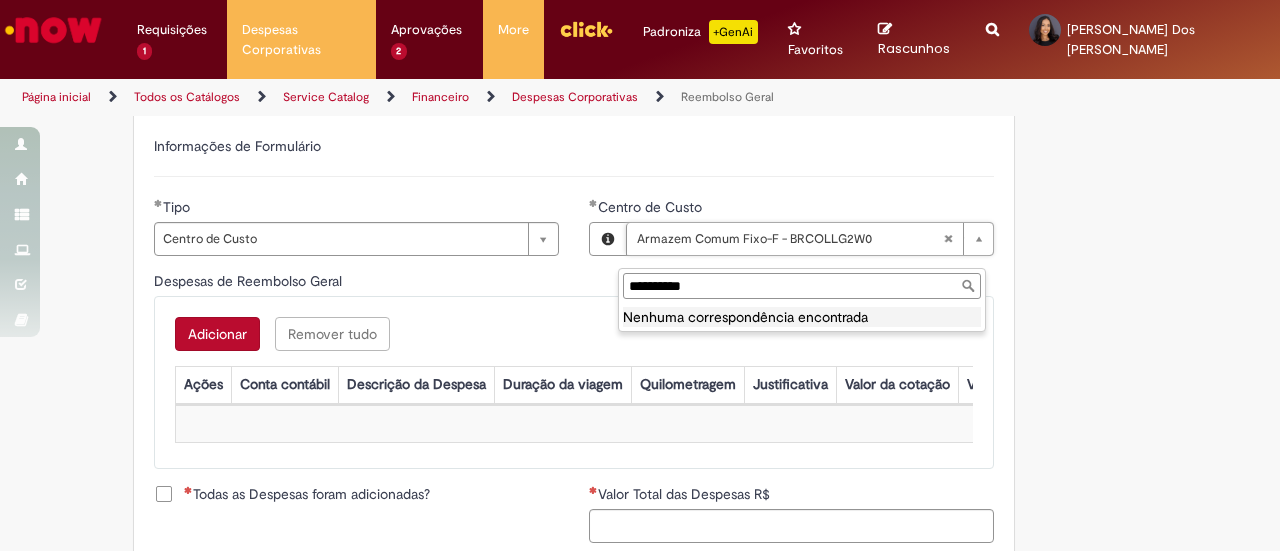 type on "**********" 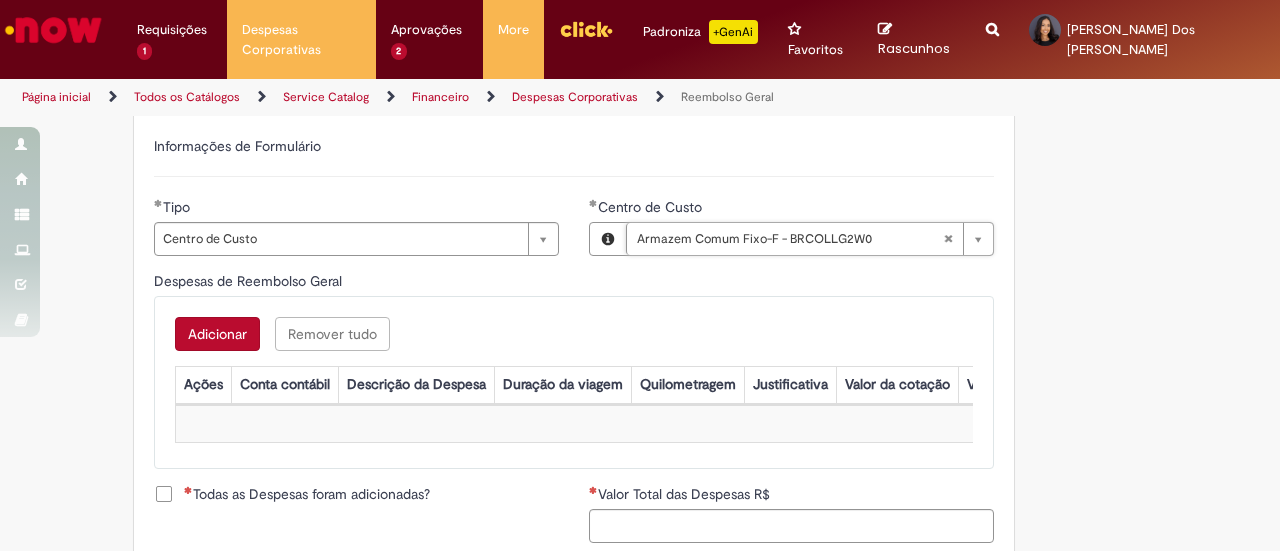 scroll, scrollTop: 0, scrollLeft: 259, axis: horizontal 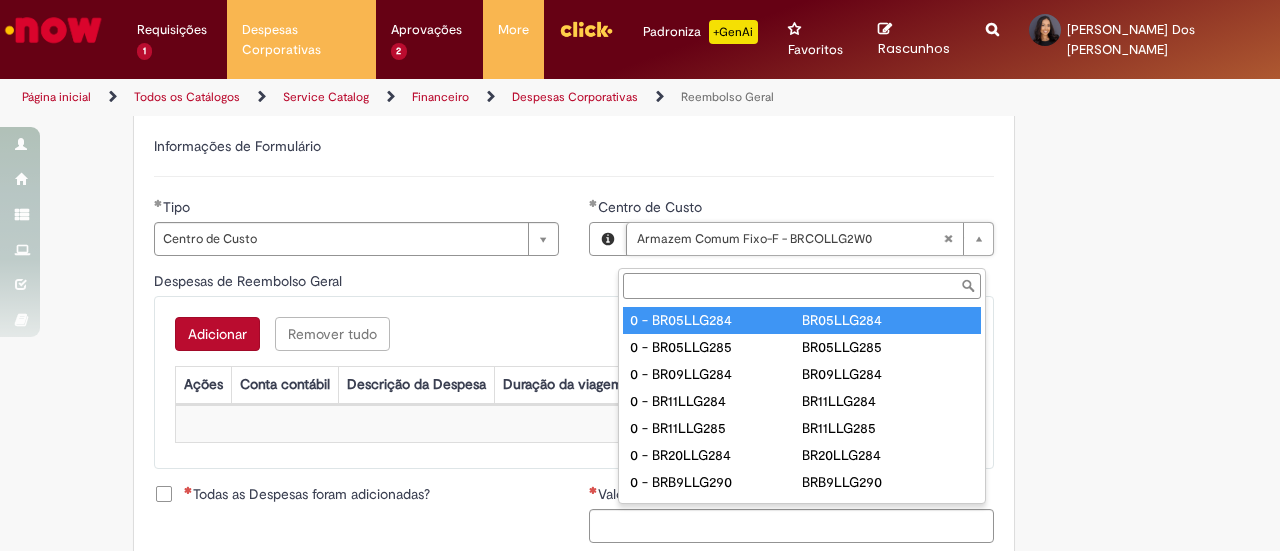 paste on "**********" 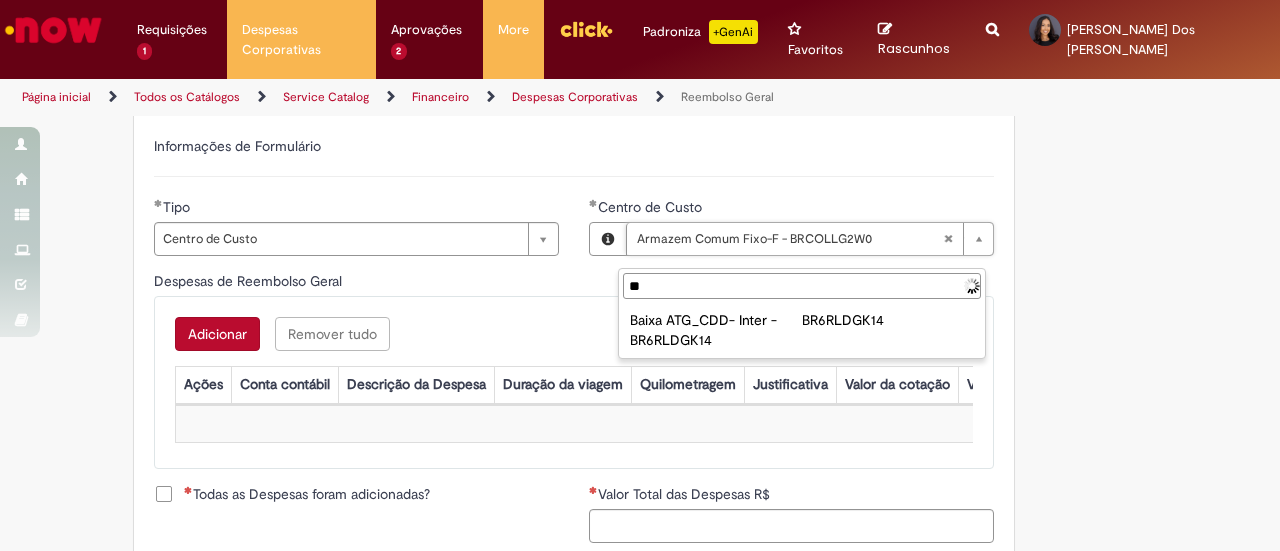 type on "*" 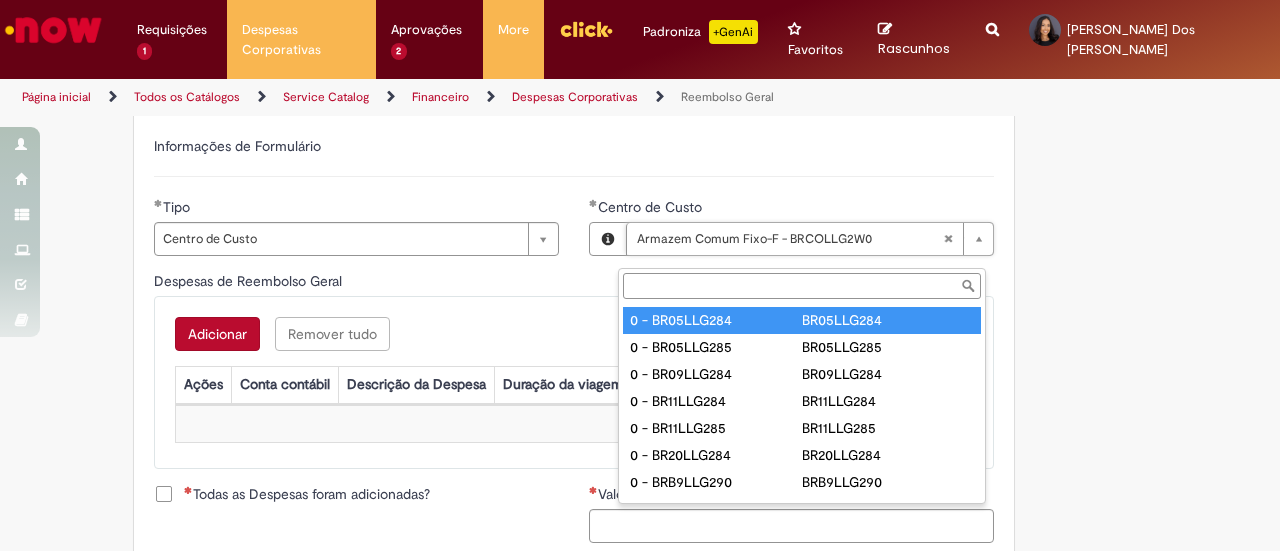 paste on "**********" 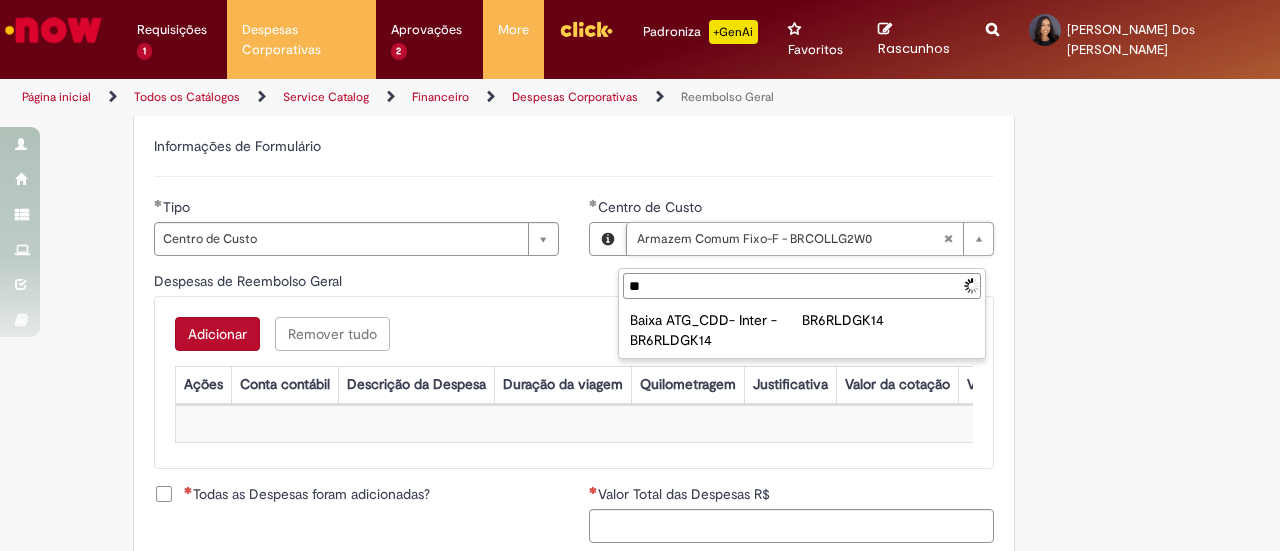 type on "*" 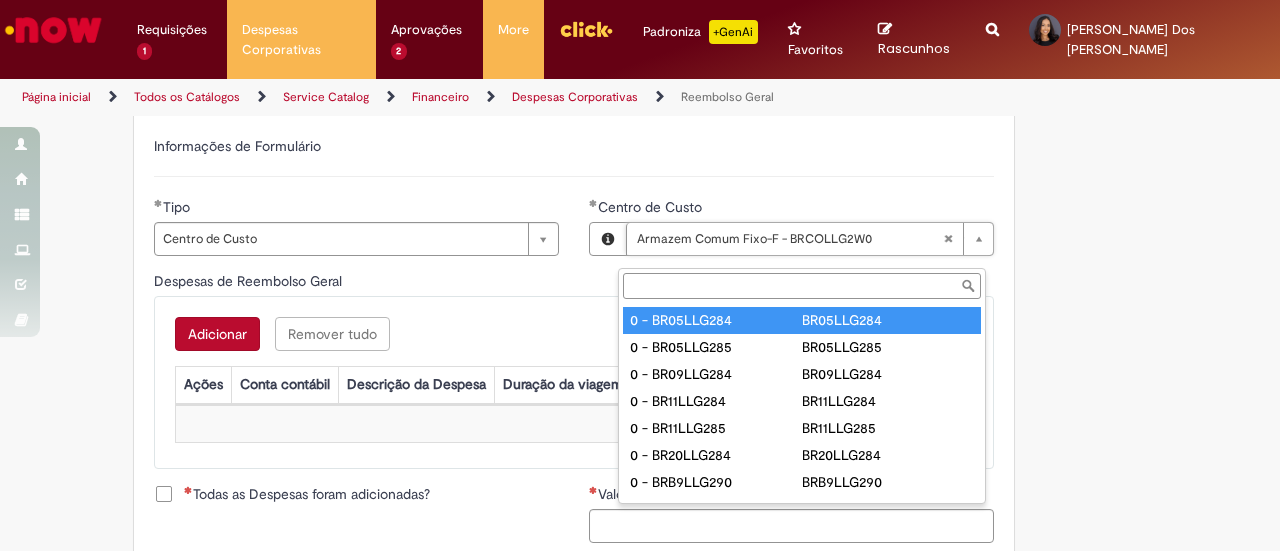 paste on "**********" 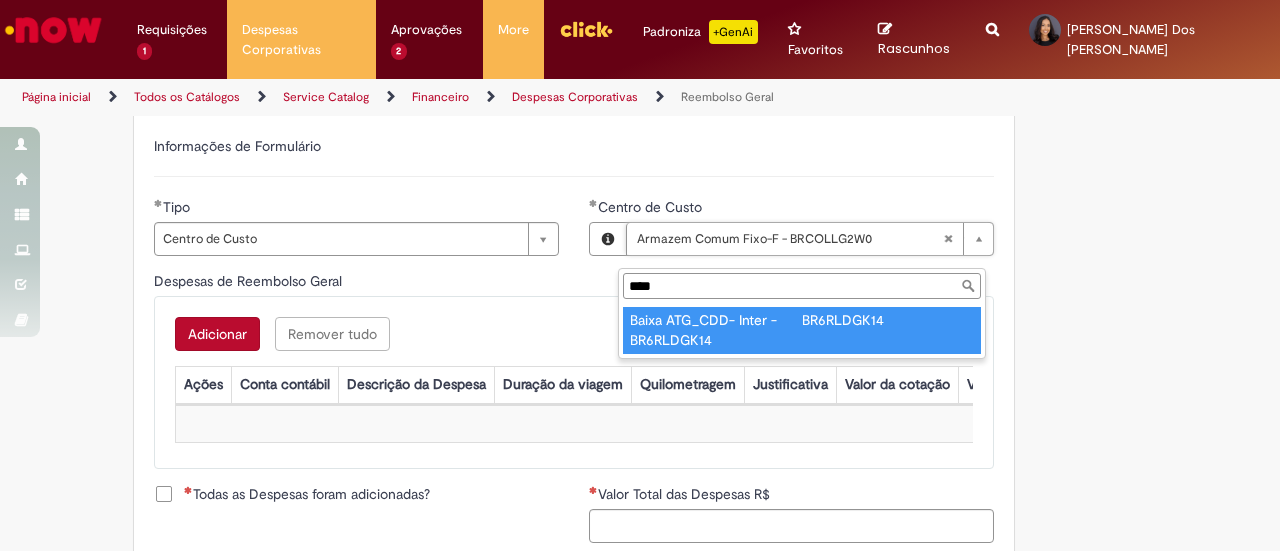 type on "****" 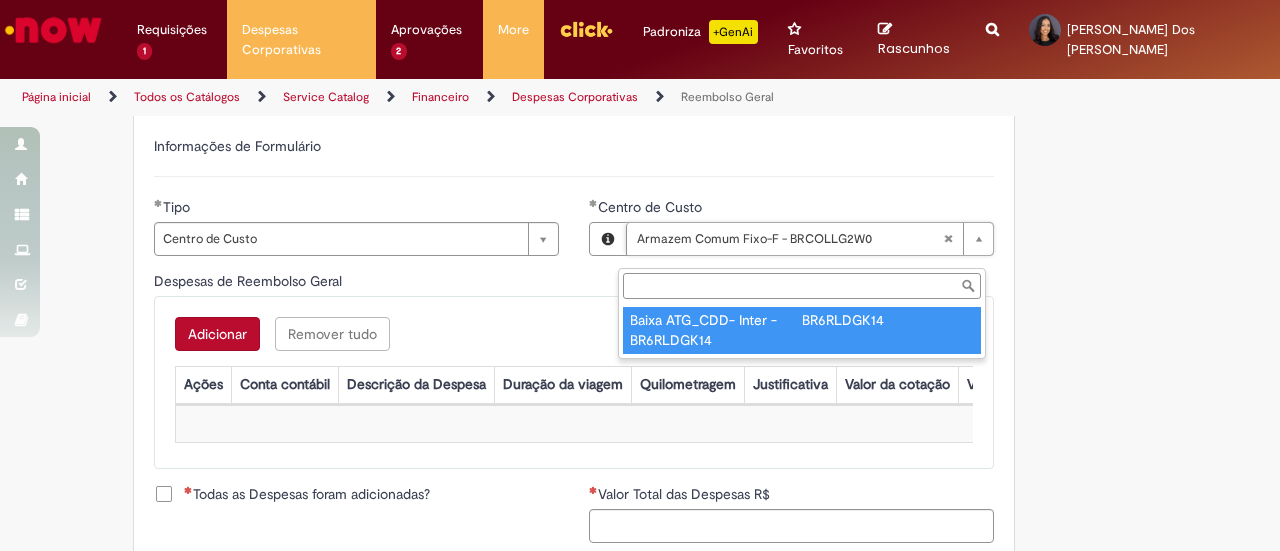 scroll, scrollTop: 0, scrollLeft: 259, axis: horizontal 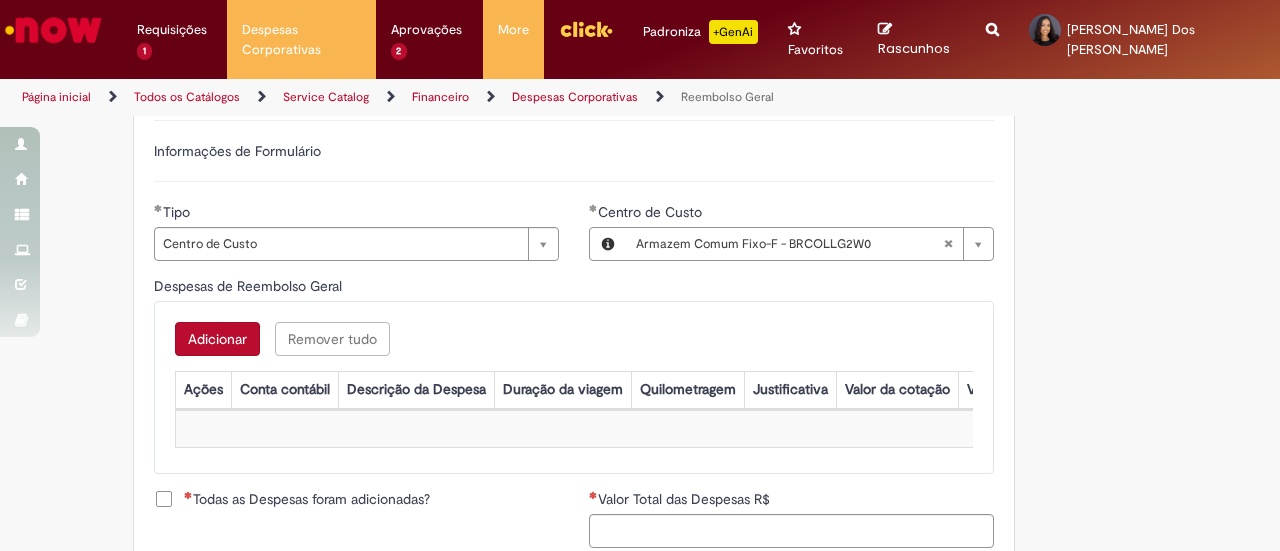 click on "Adicionar" at bounding box center [217, 339] 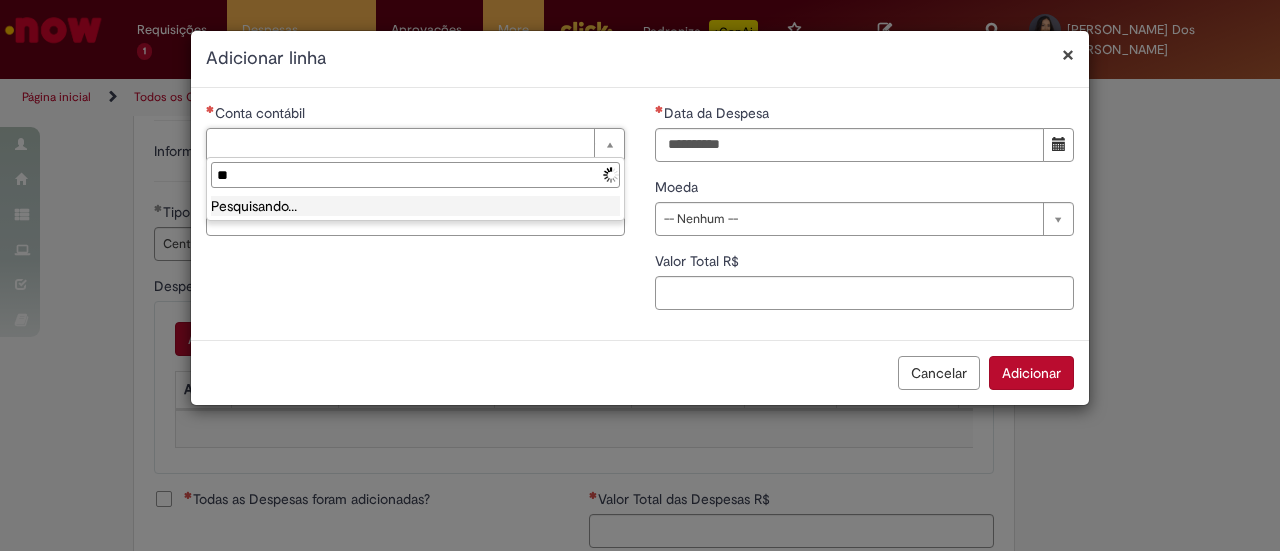 type on "*" 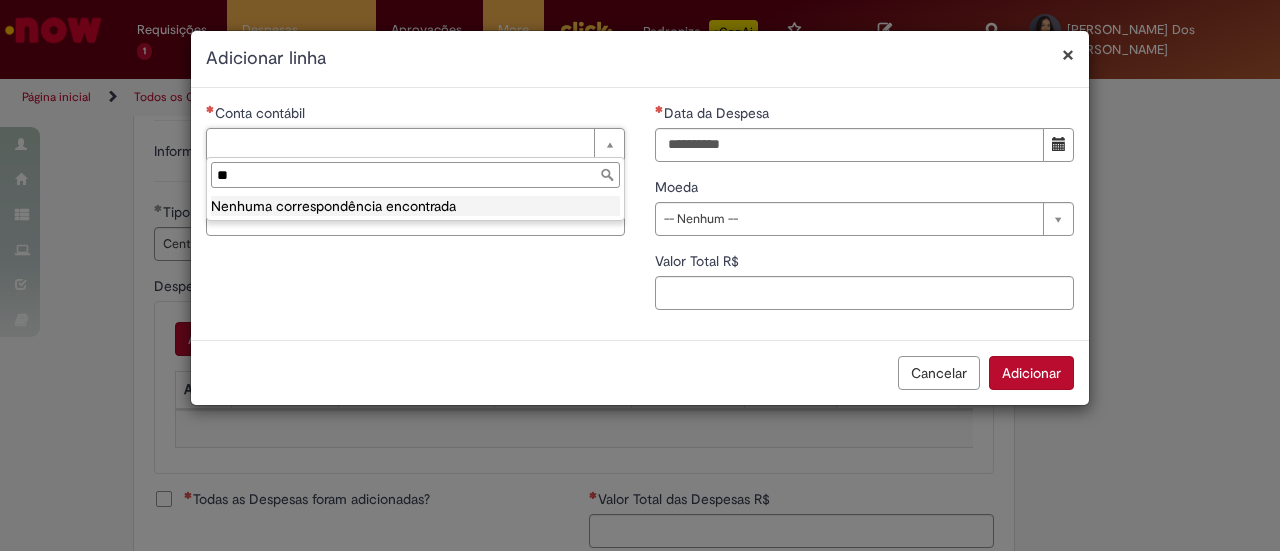 type on "*" 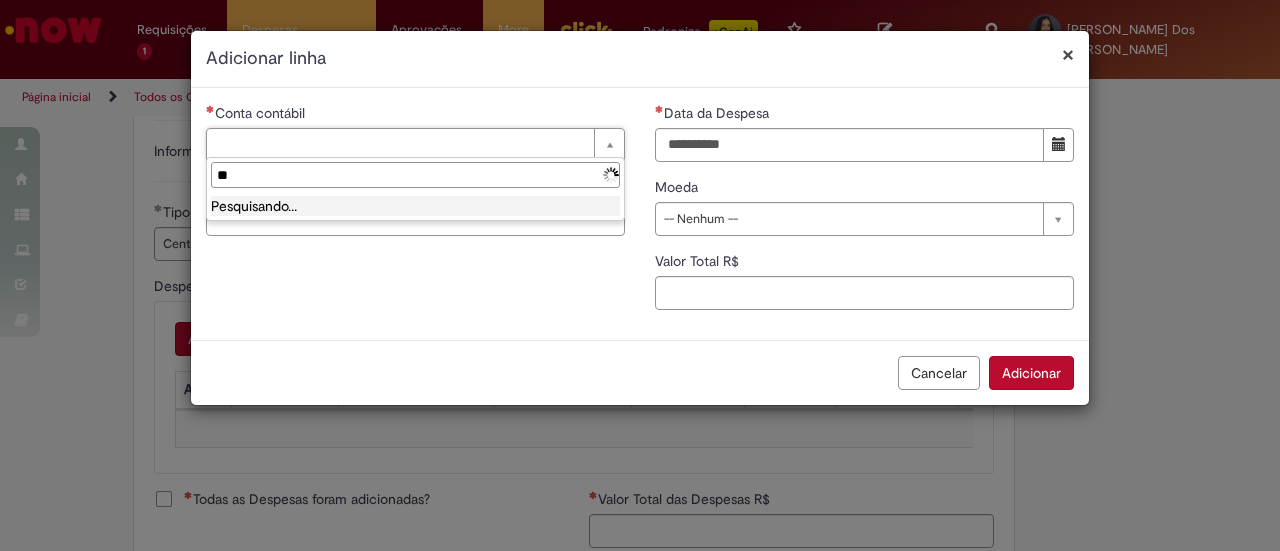 type on "*" 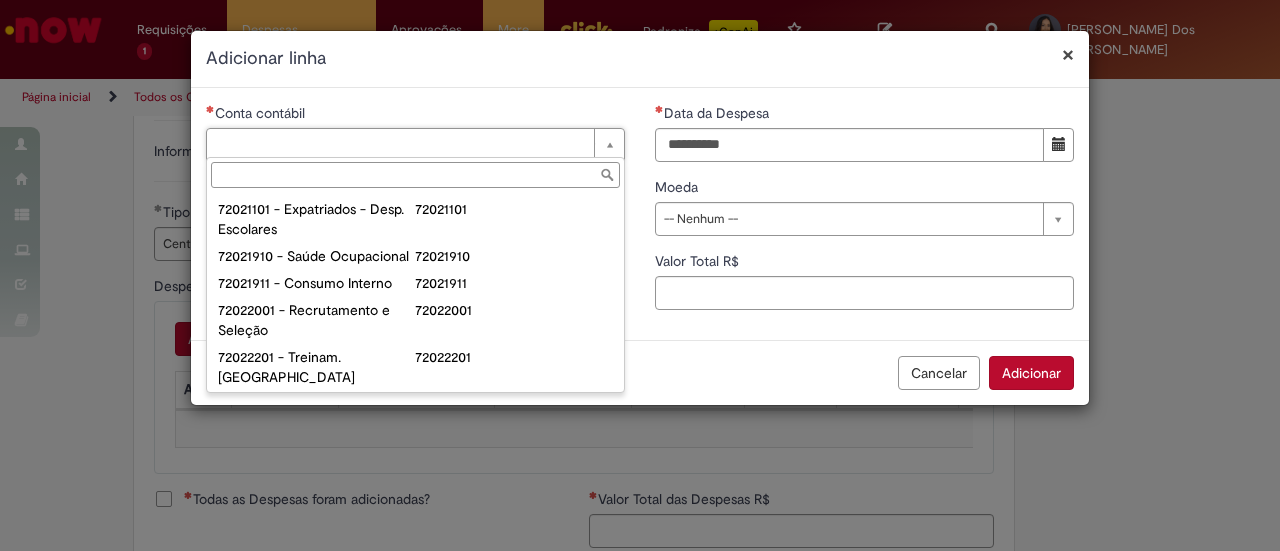 click on "Conta contábil" at bounding box center (415, 175) 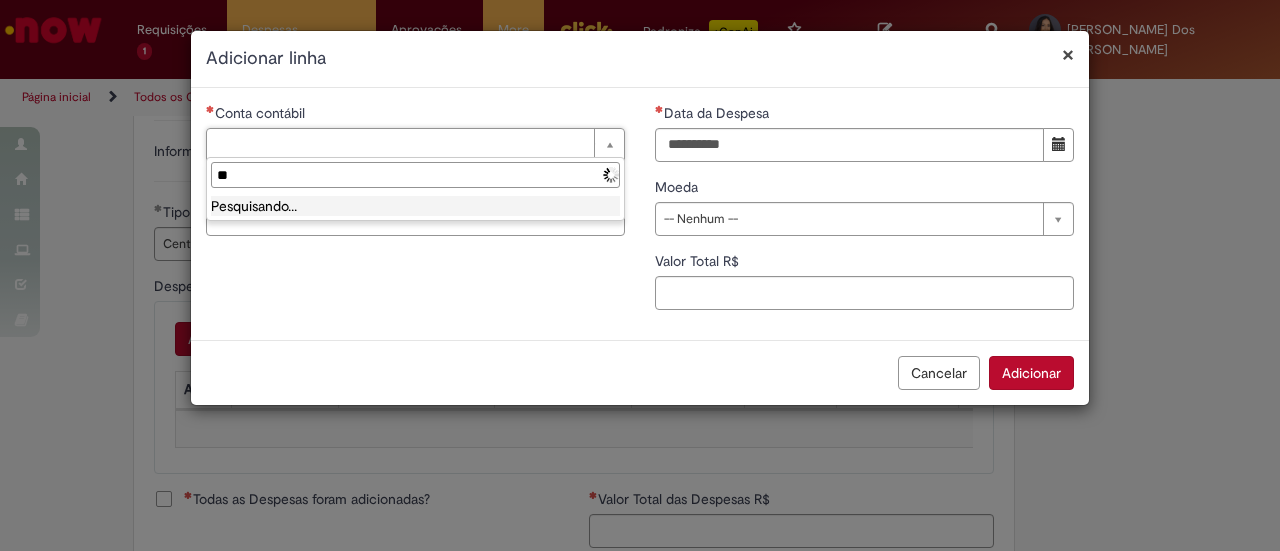 type on "*" 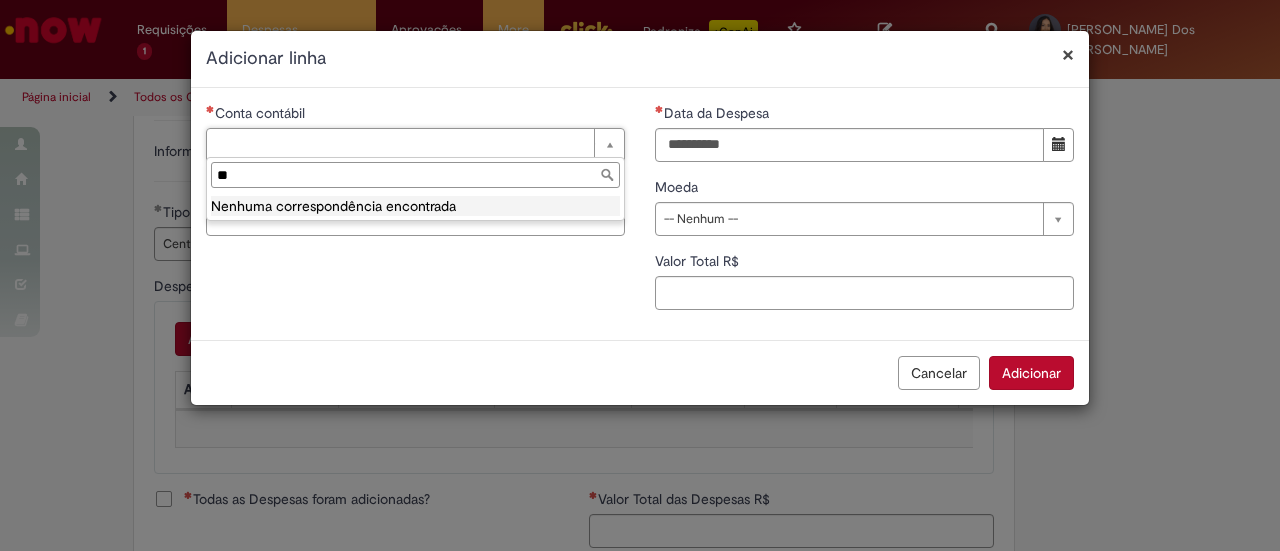 type on "*" 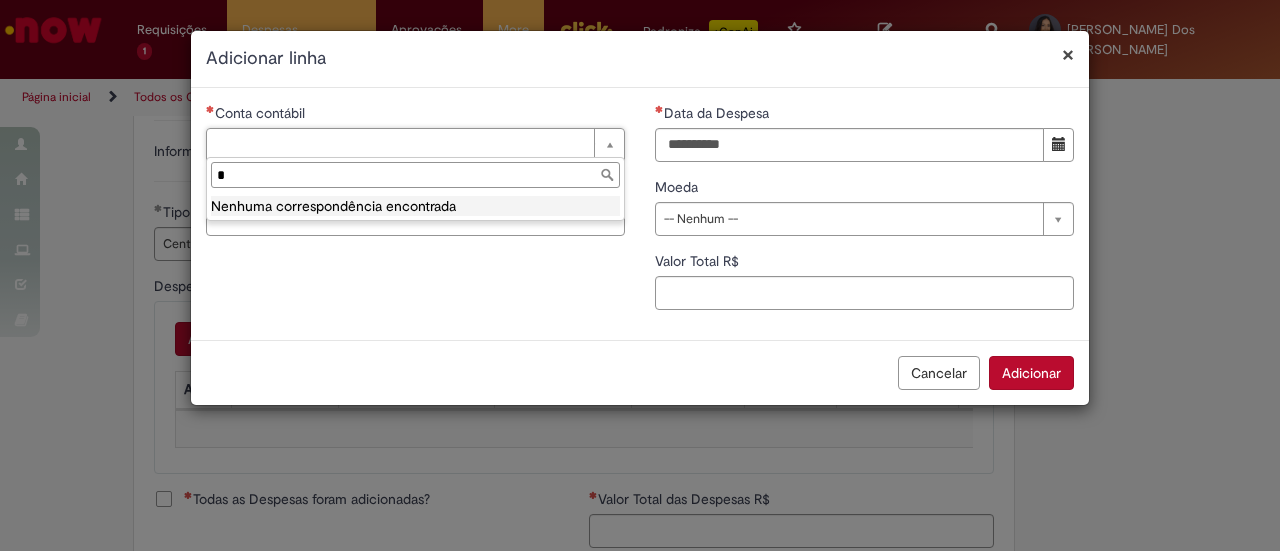 type 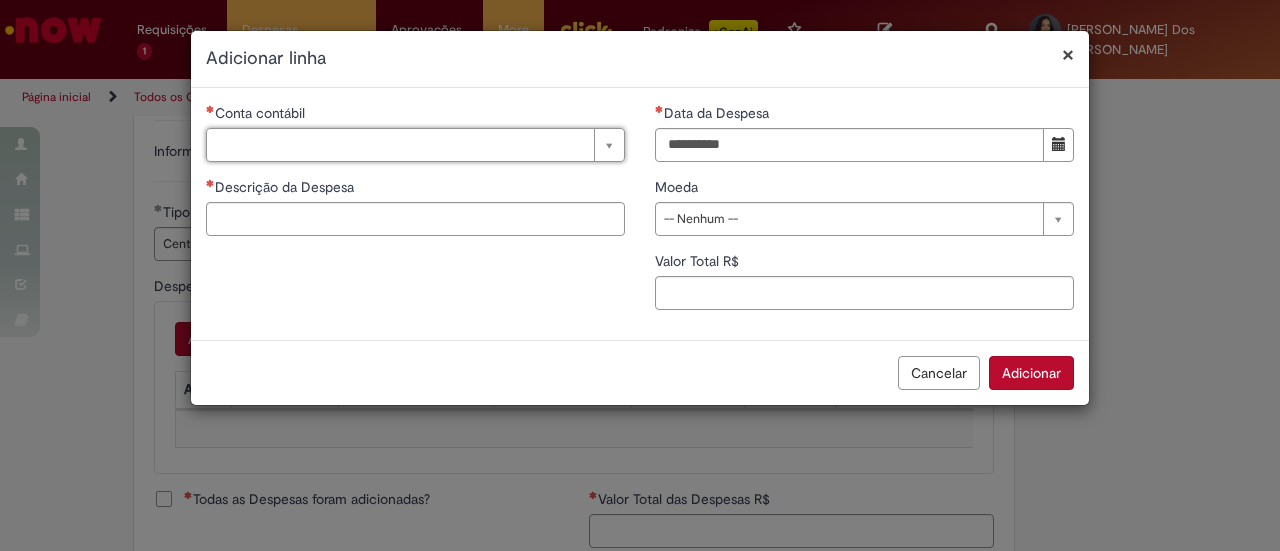 type 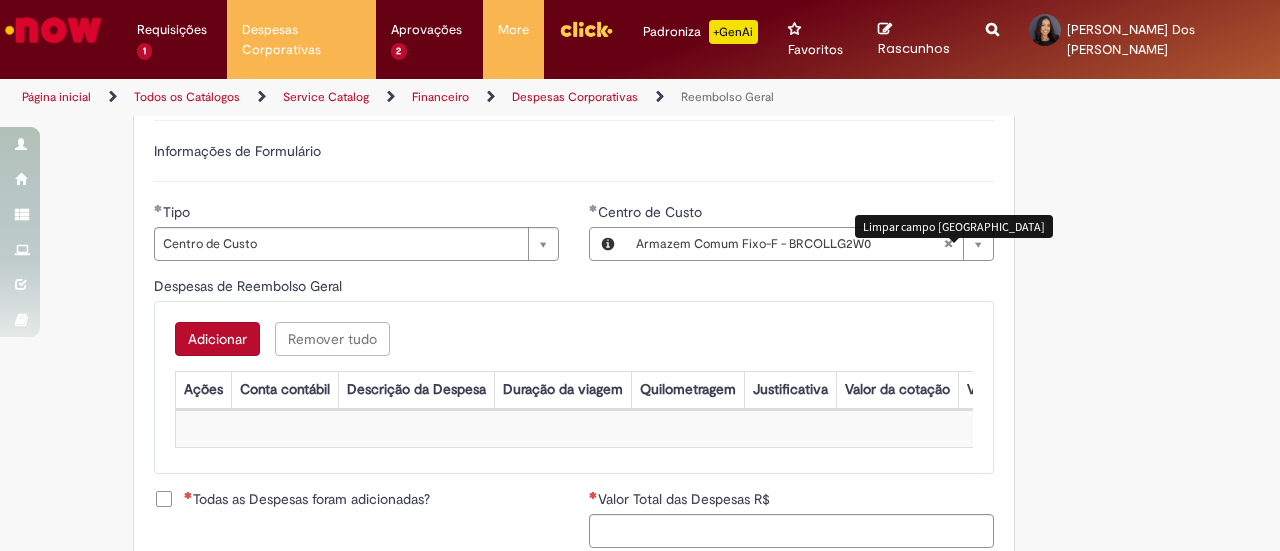 click at bounding box center (948, 244) 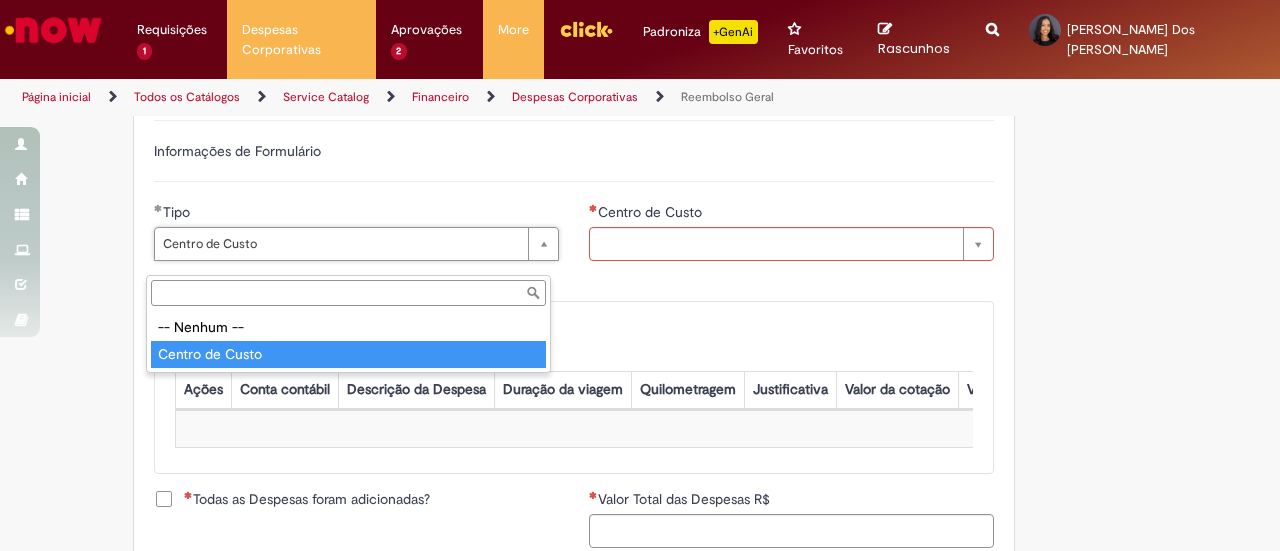 type on "**********" 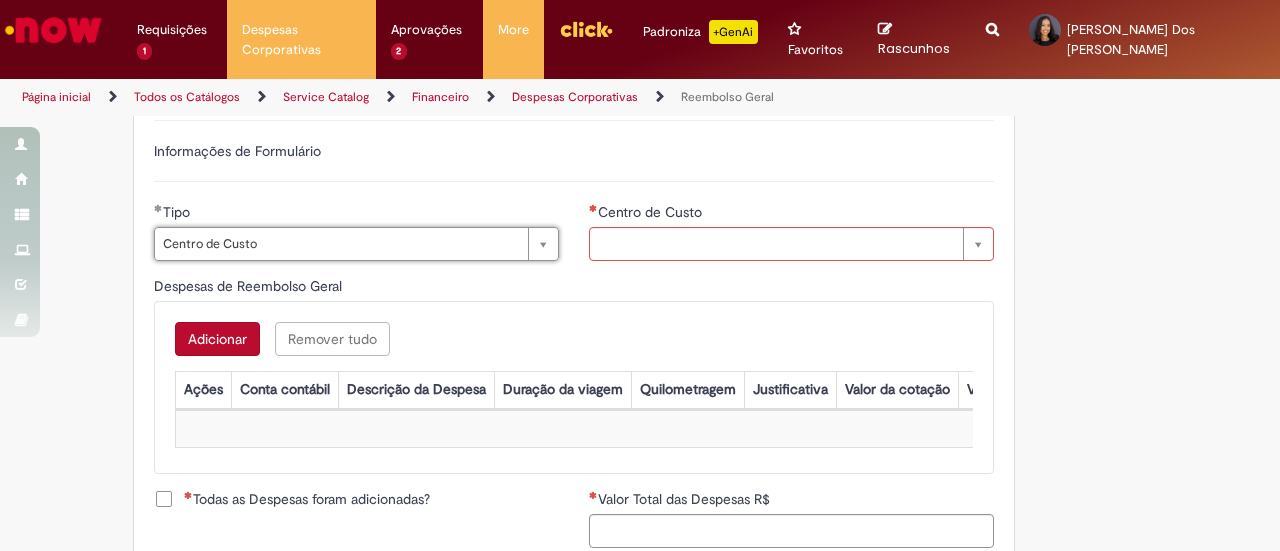 scroll, scrollTop: 0, scrollLeft: 102, axis: horizontal 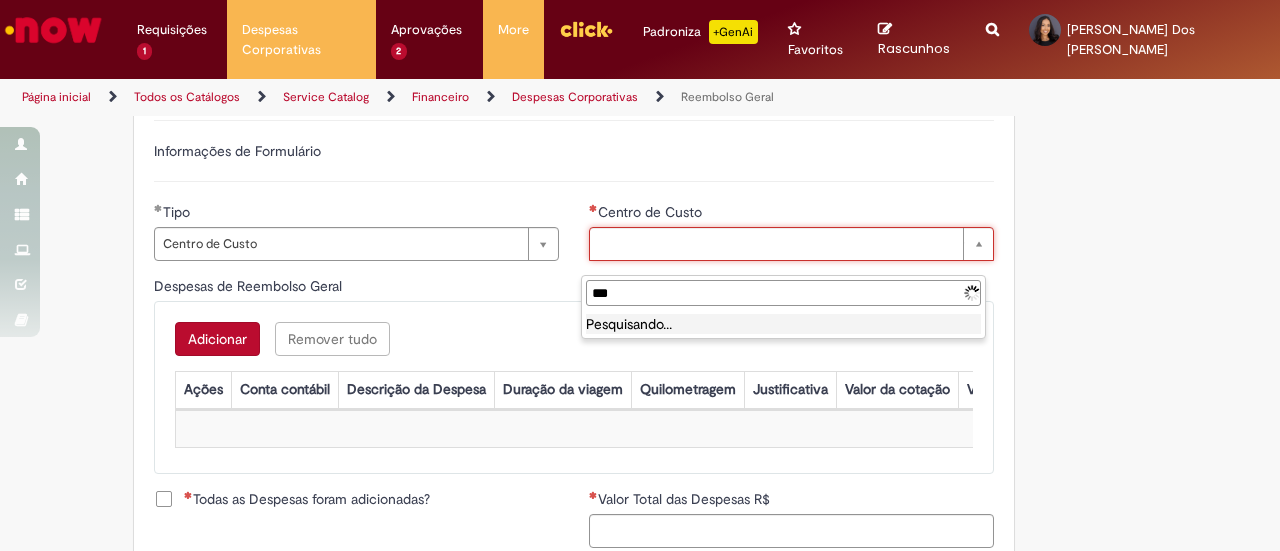 type on "****" 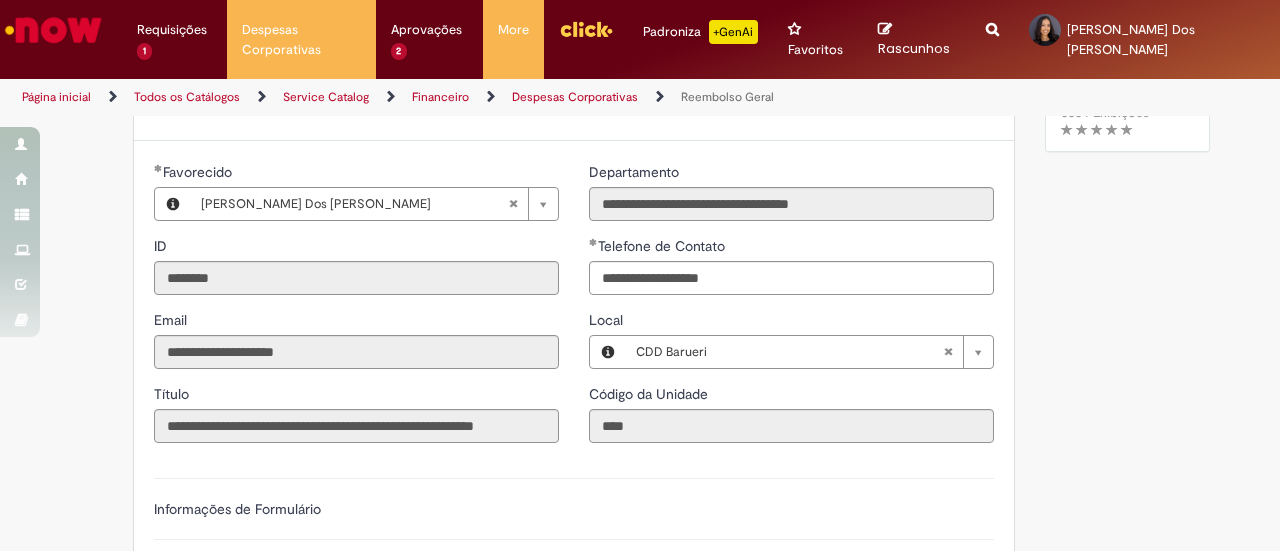 scroll, scrollTop: 309, scrollLeft: 0, axis: vertical 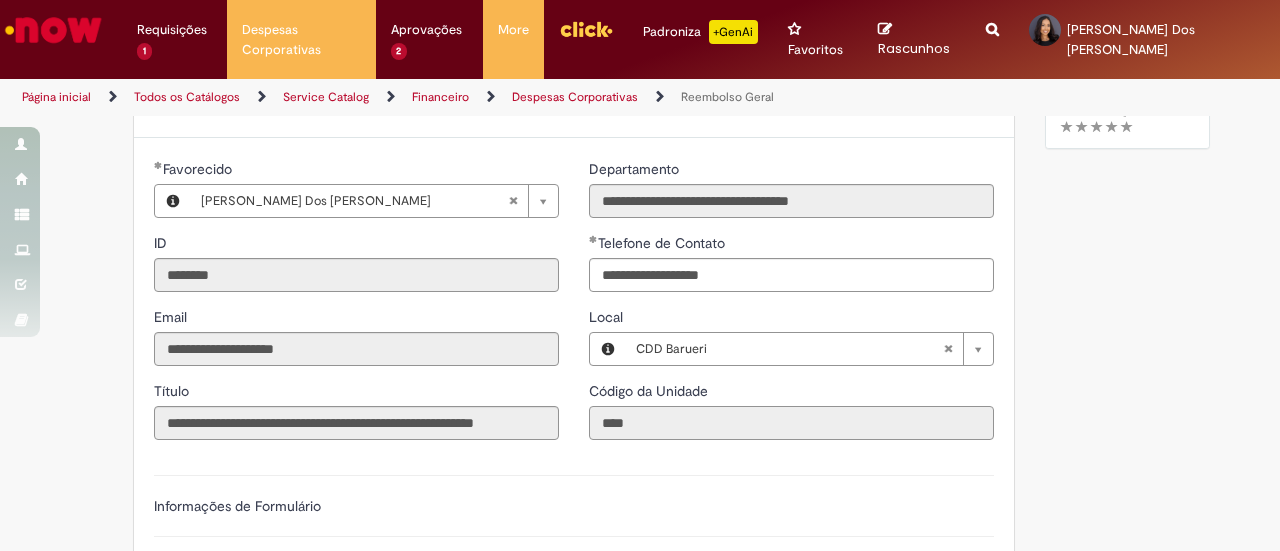 click on "****" at bounding box center (791, 423) 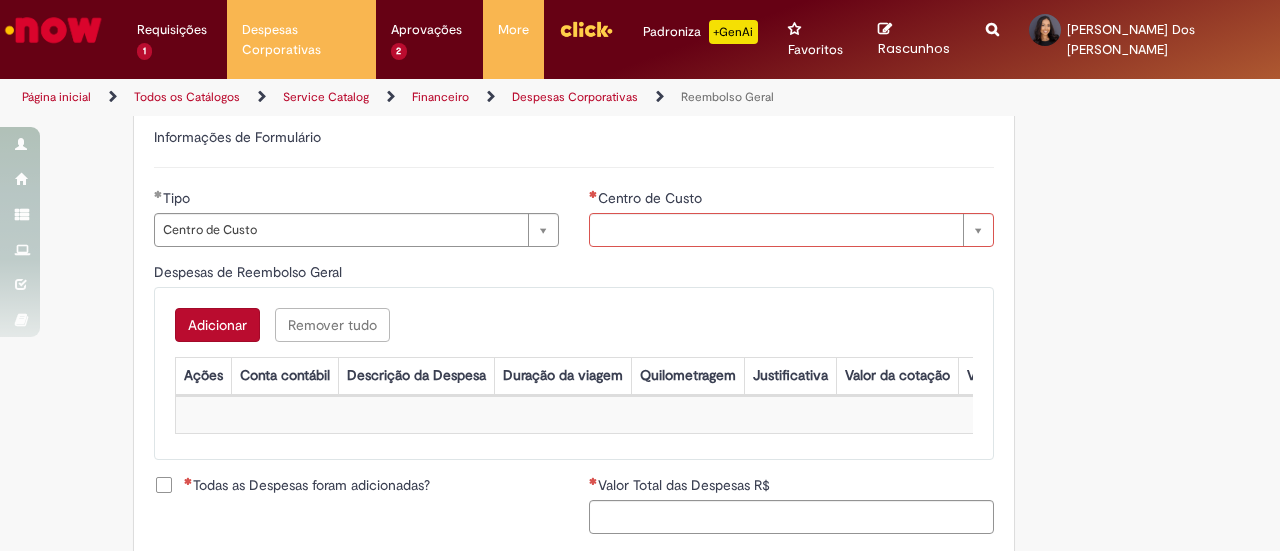 scroll, scrollTop: 692, scrollLeft: 0, axis: vertical 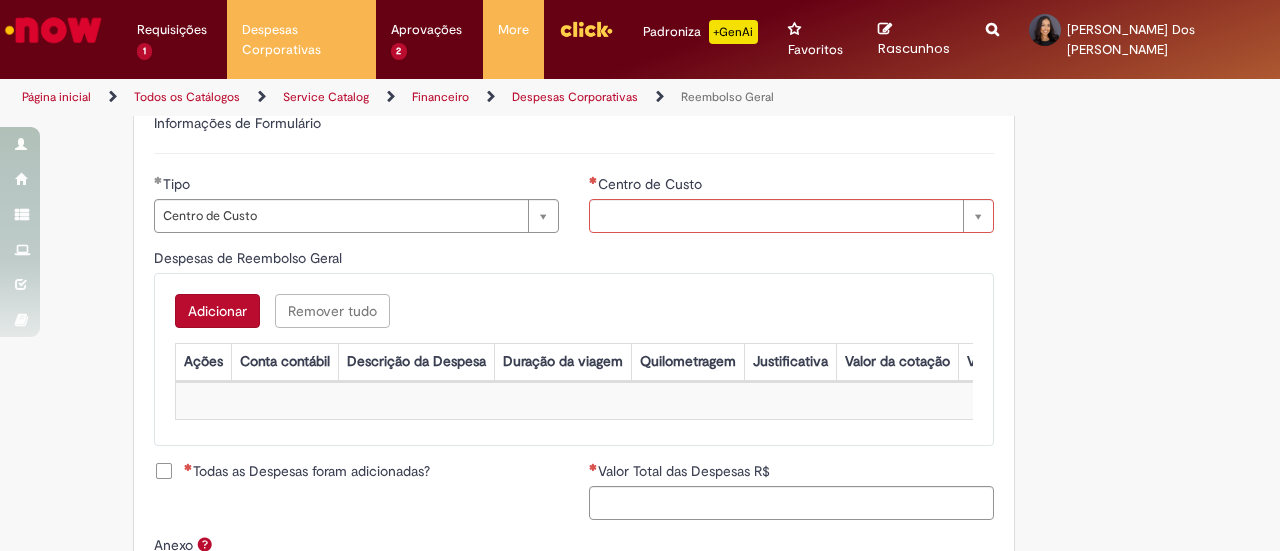click on "Adicionar" at bounding box center (217, 311) 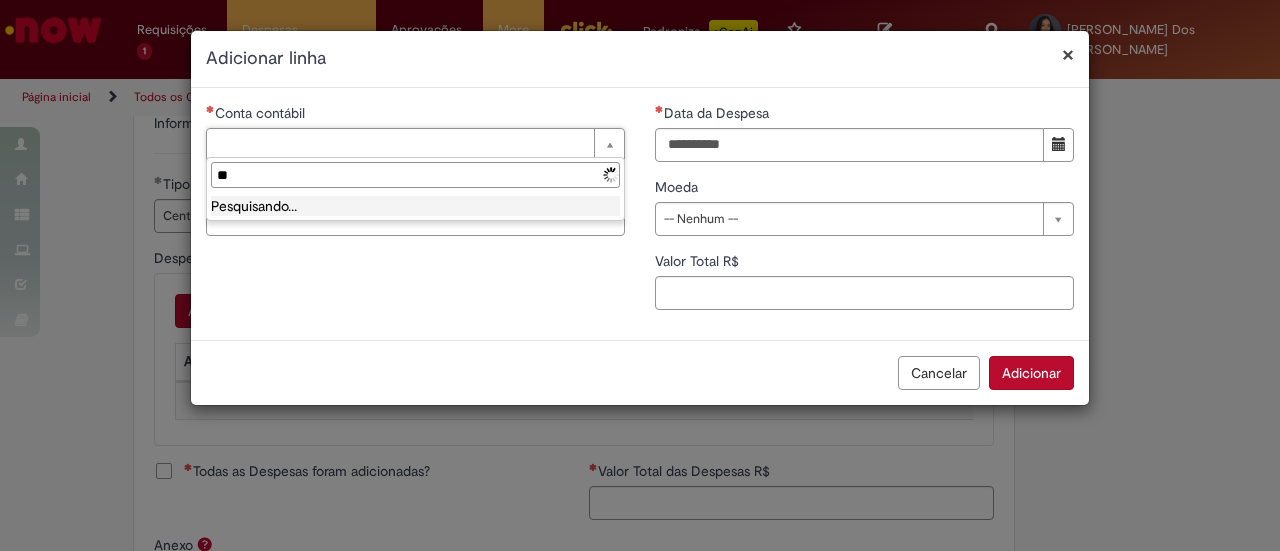 type on "*" 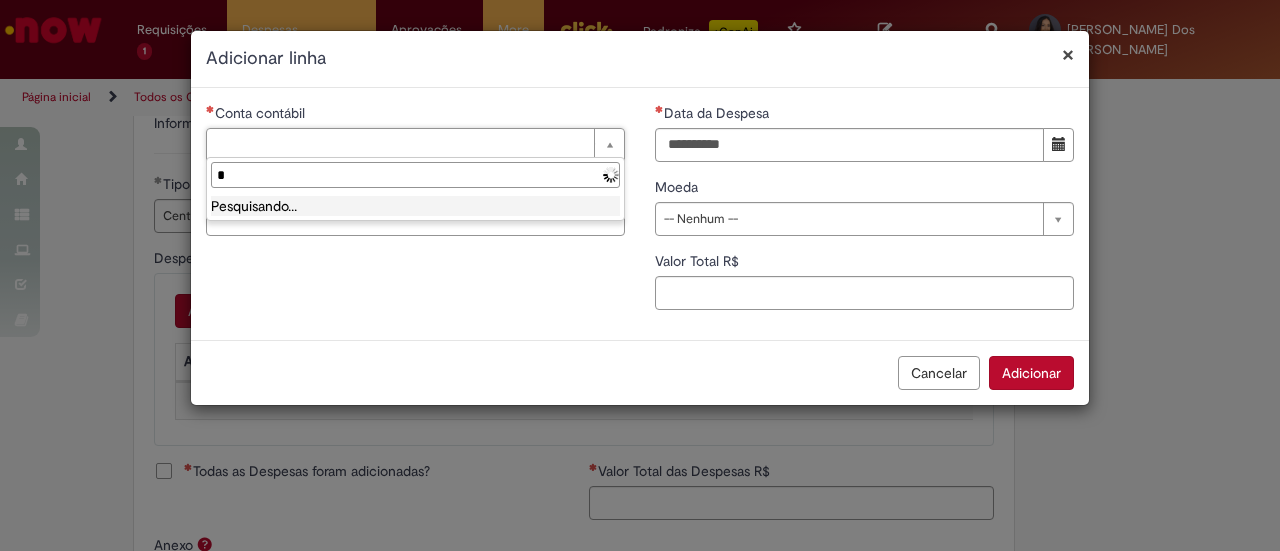 type 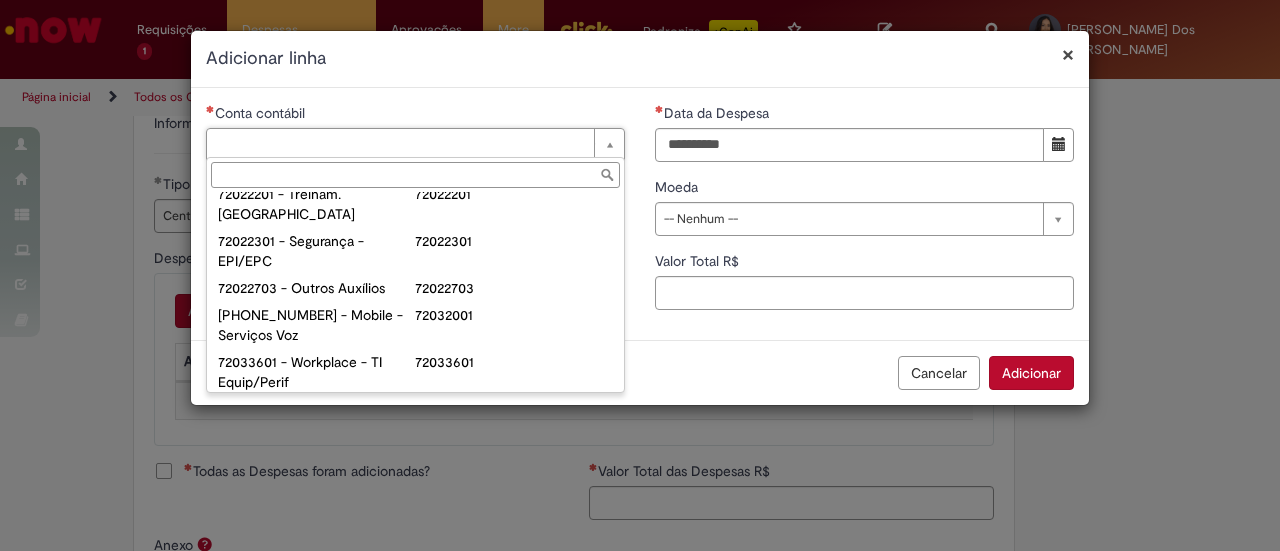scroll, scrollTop: 210, scrollLeft: 0, axis: vertical 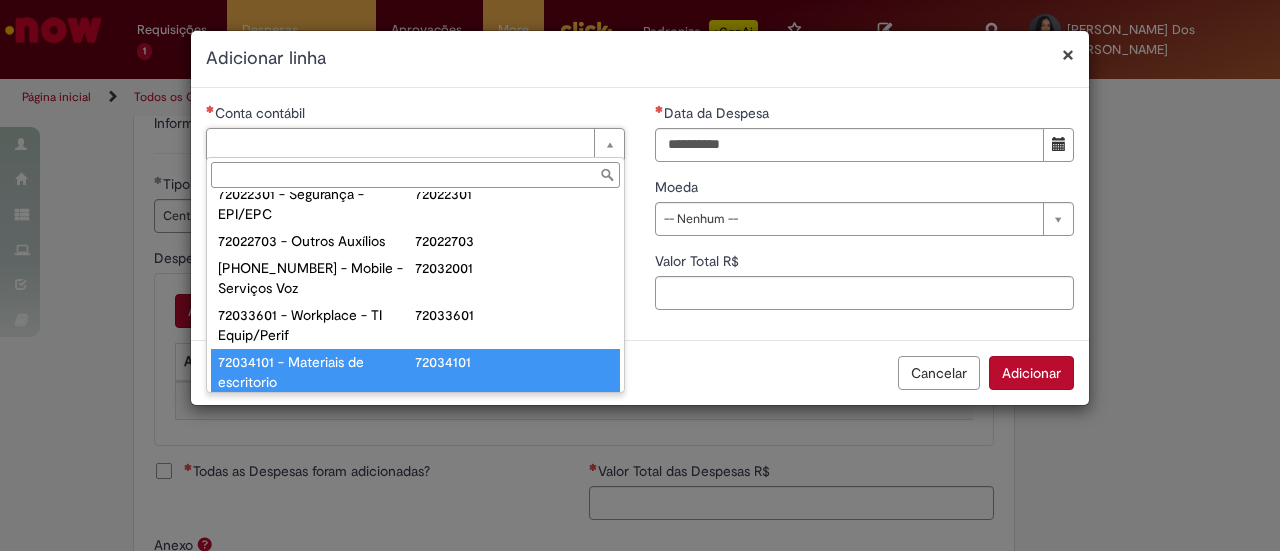 type on "**********" 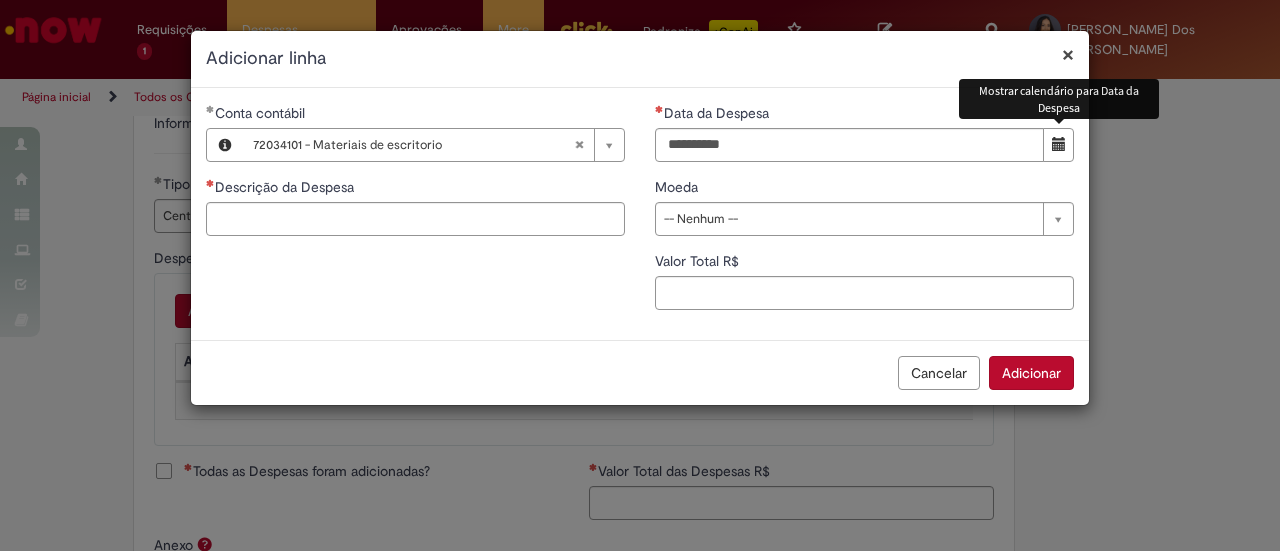 click at bounding box center (1059, 144) 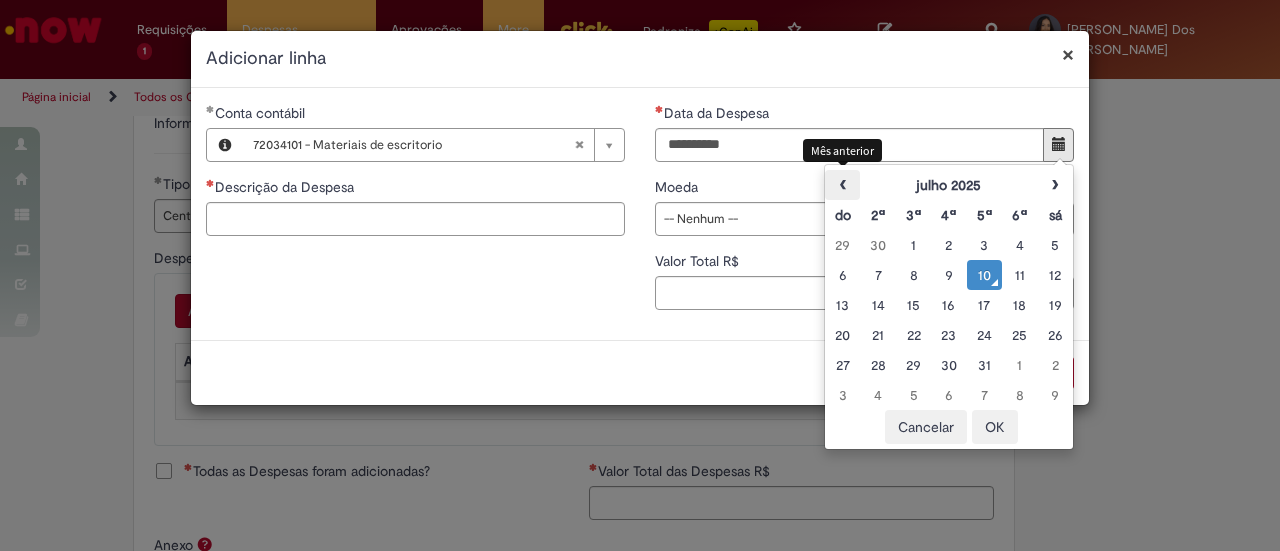 click on "‹" at bounding box center [842, 185] 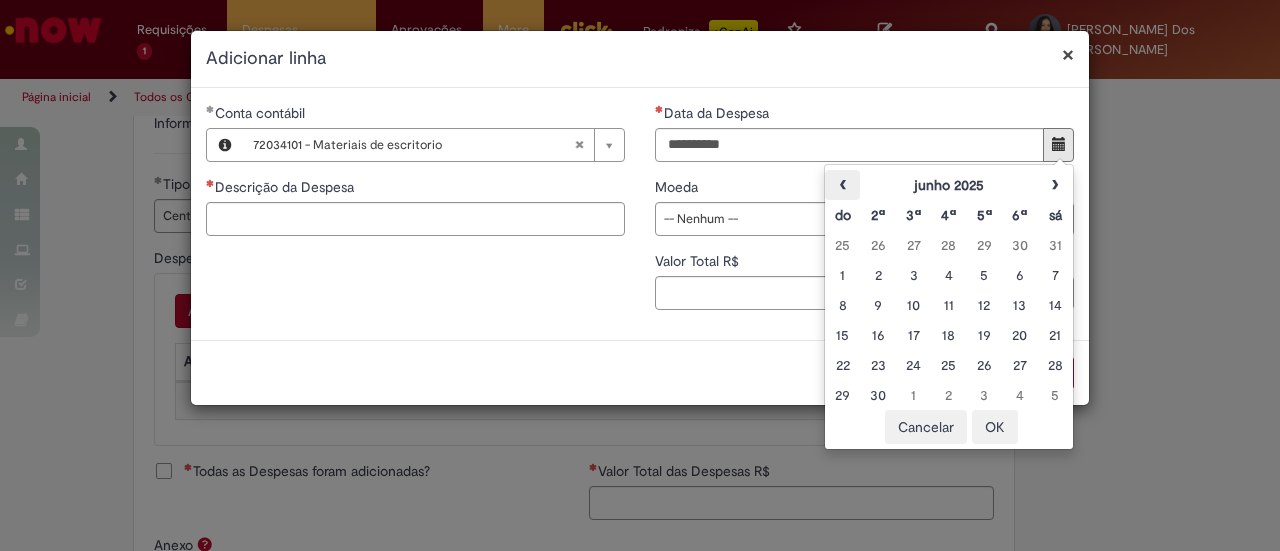 click on "‹" at bounding box center (842, 185) 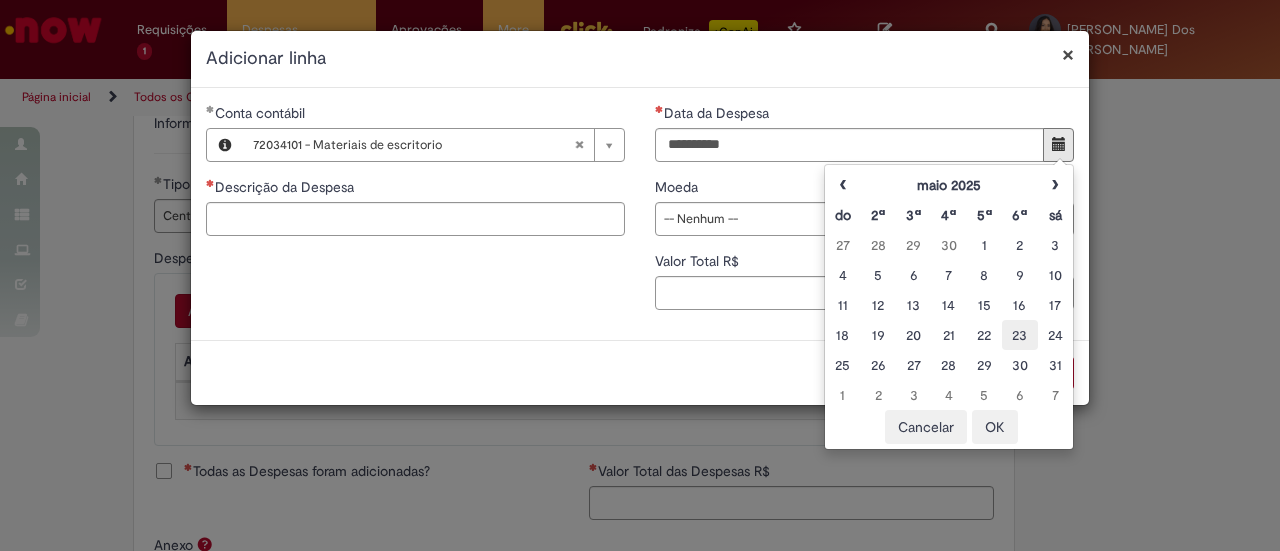 click on "23" at bounding box center [1019, 335] 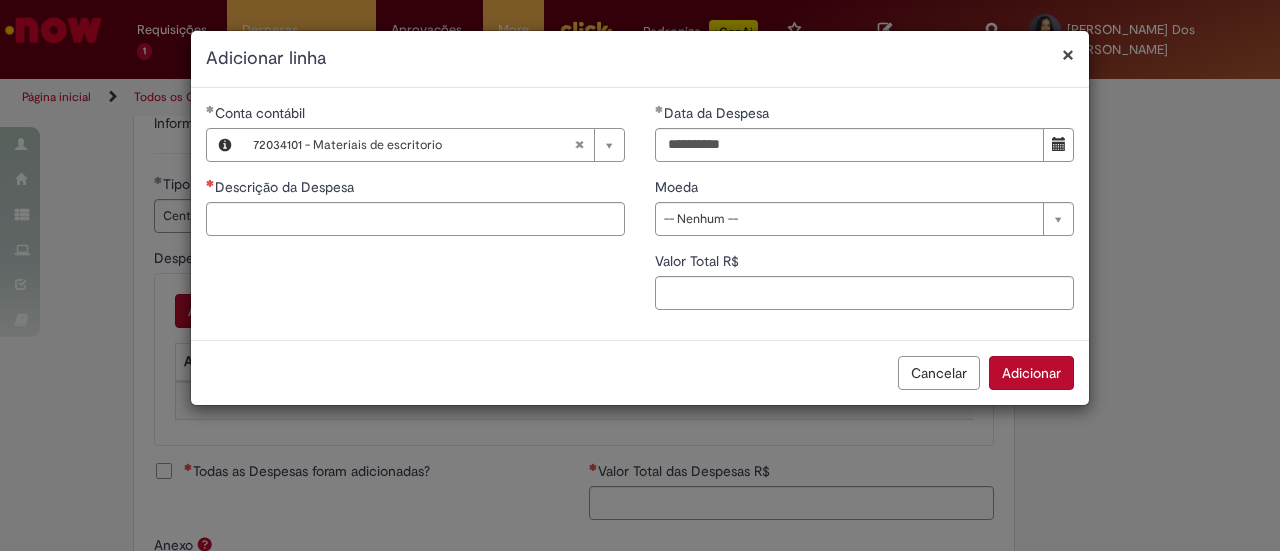 click on "Moeda" at bounding box center [864, 189] 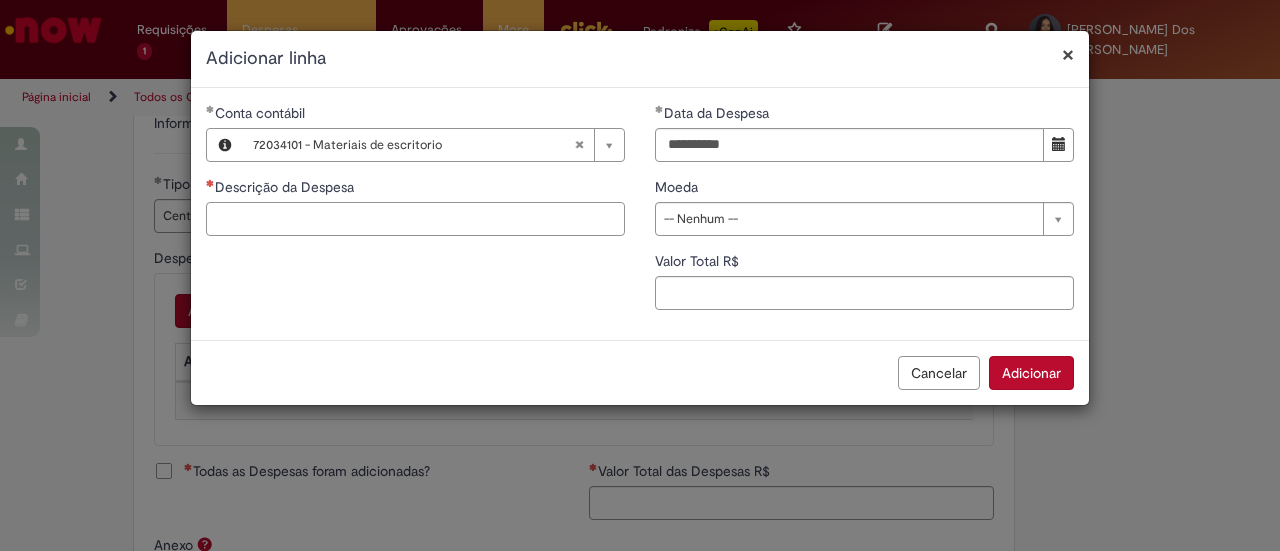 click on "Descrição da Despesa" at bounding box center [415, 219] 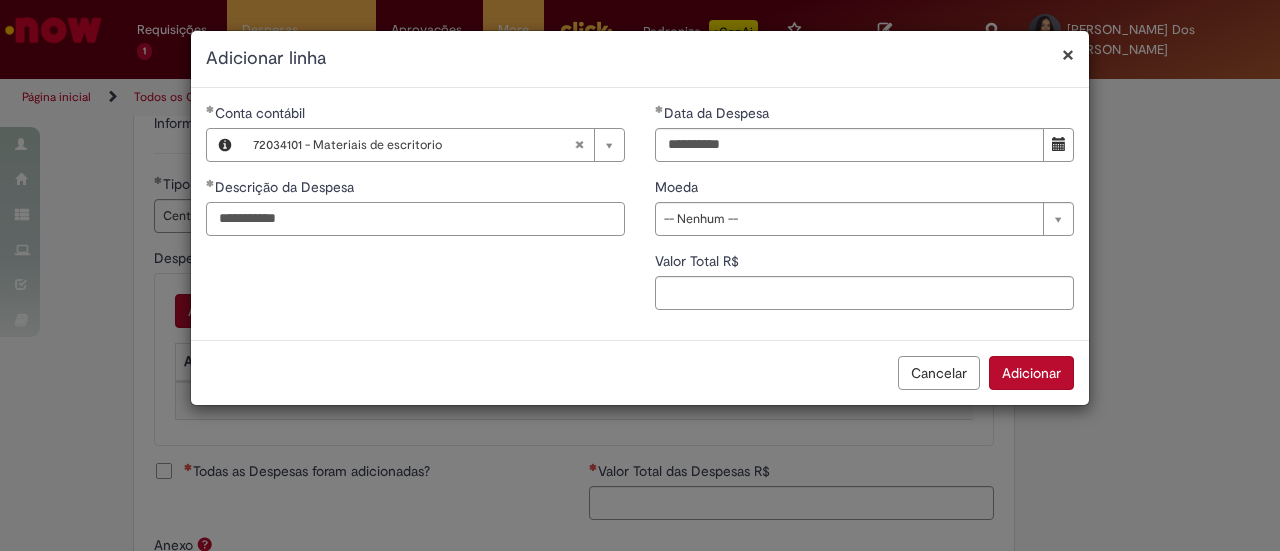 type on "**********" 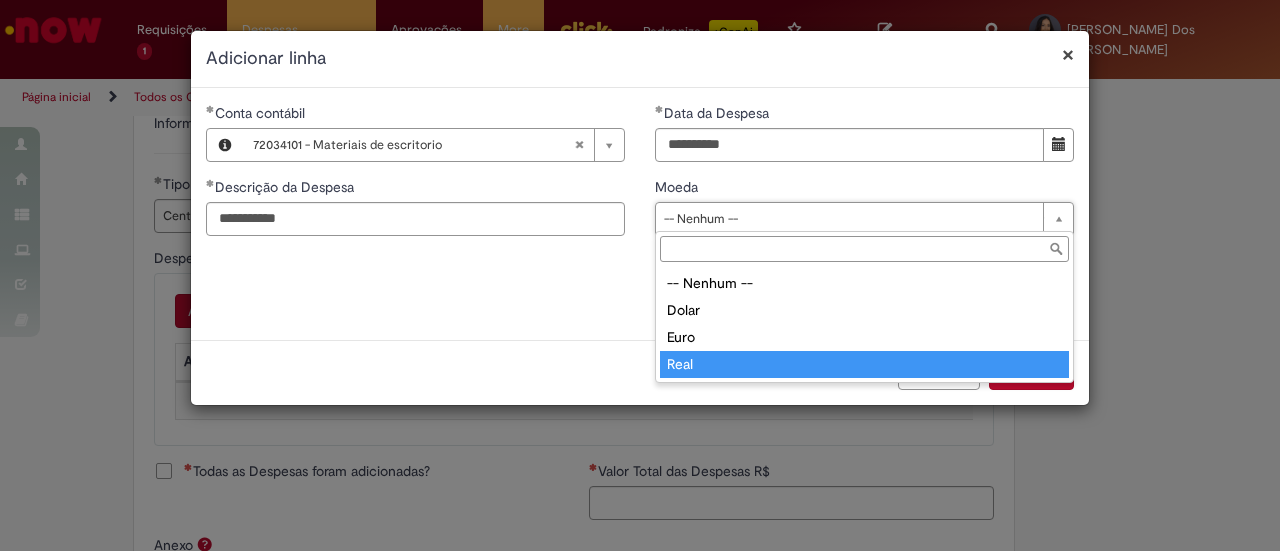 type on "****" 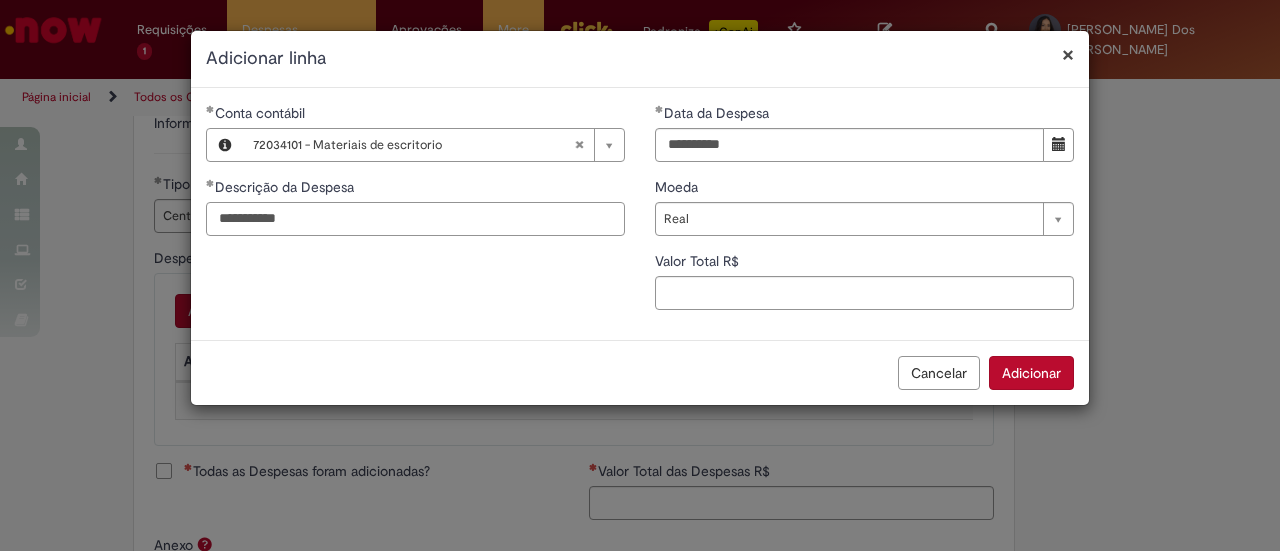 click on "**********" at bounding box center [415, 219] 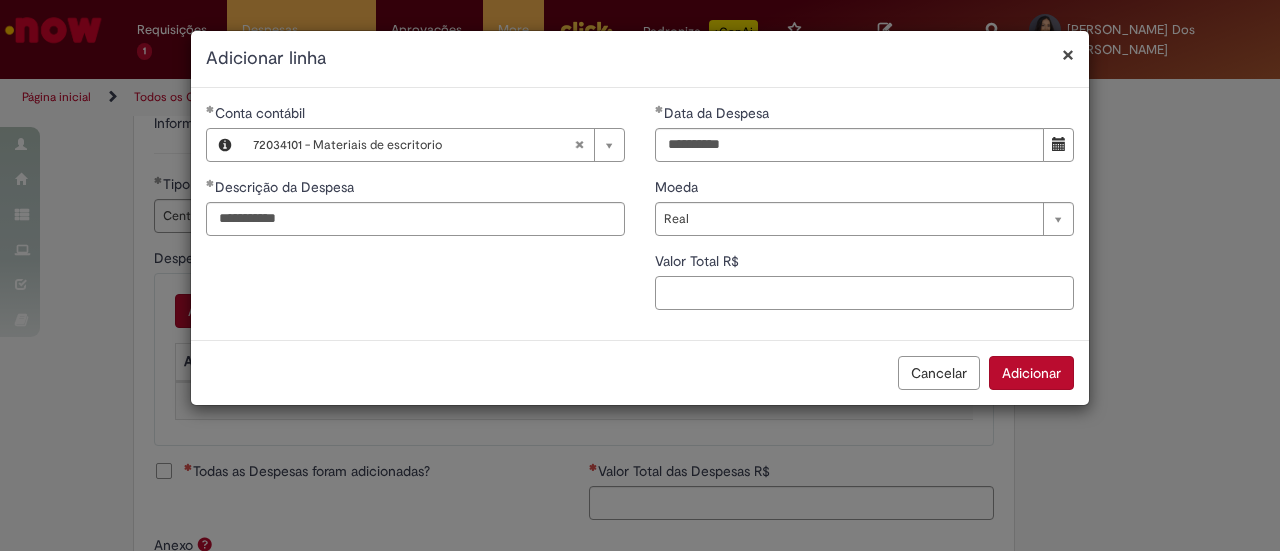 click on "Valor Total R$" at bounding box center [864, 293] 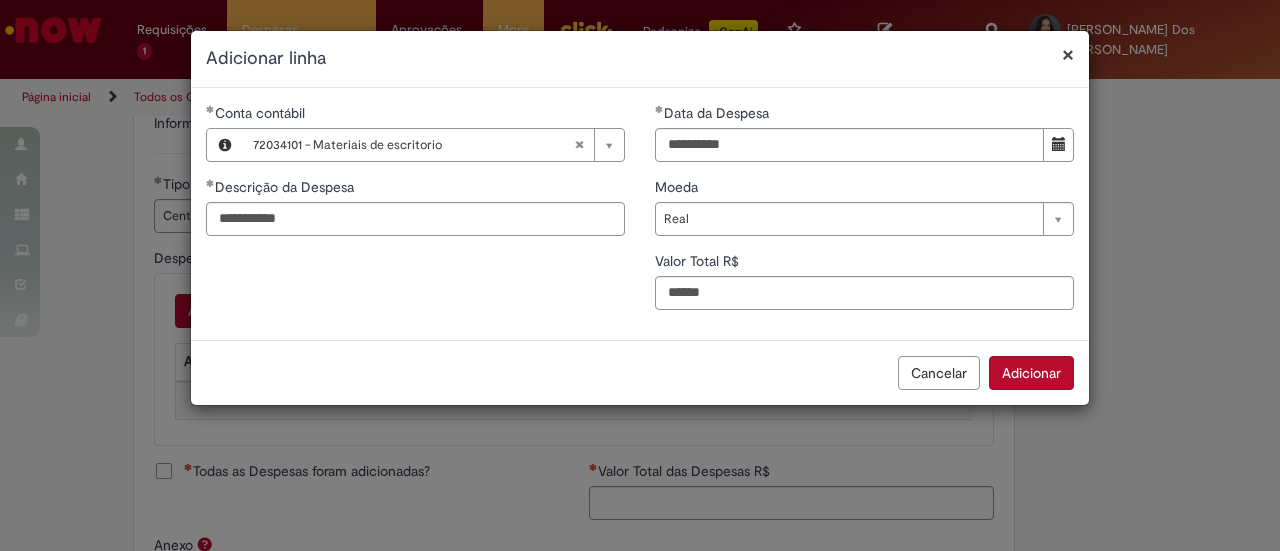 type on "***" 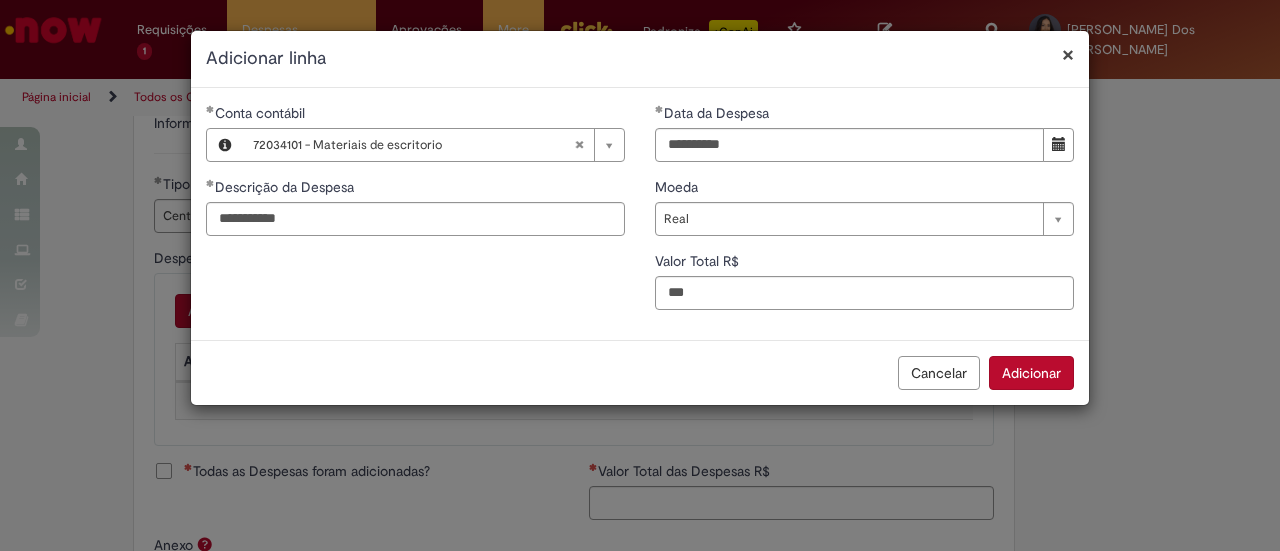 click on "Adicionar" at bounding box center (1031, 373) 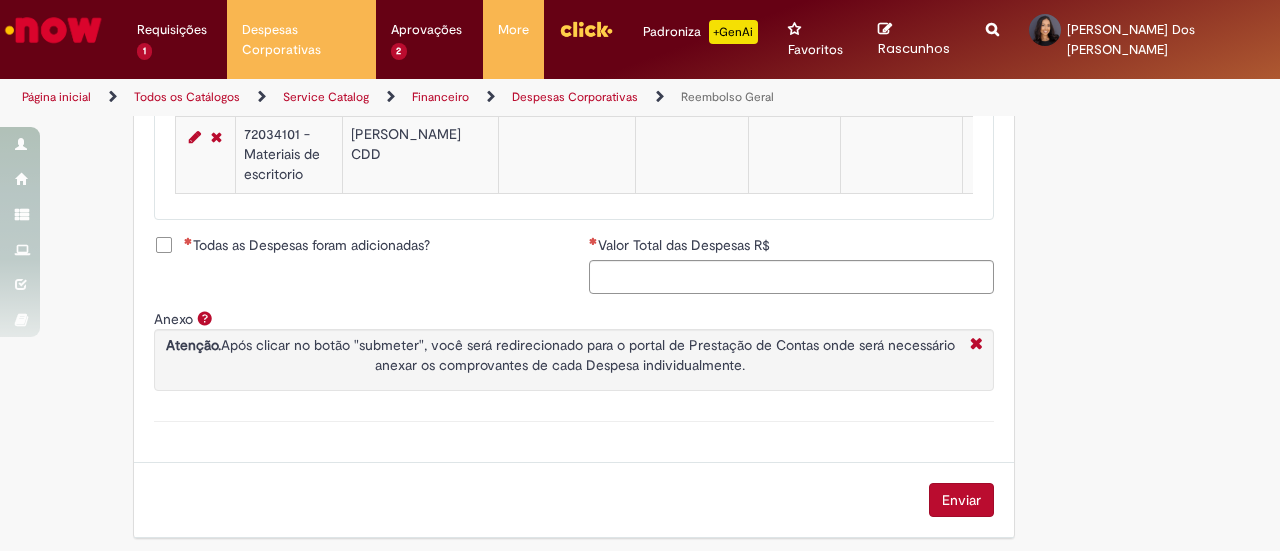 scroll, scrollTop: 995, scrollLeft: 0, axis: vertical 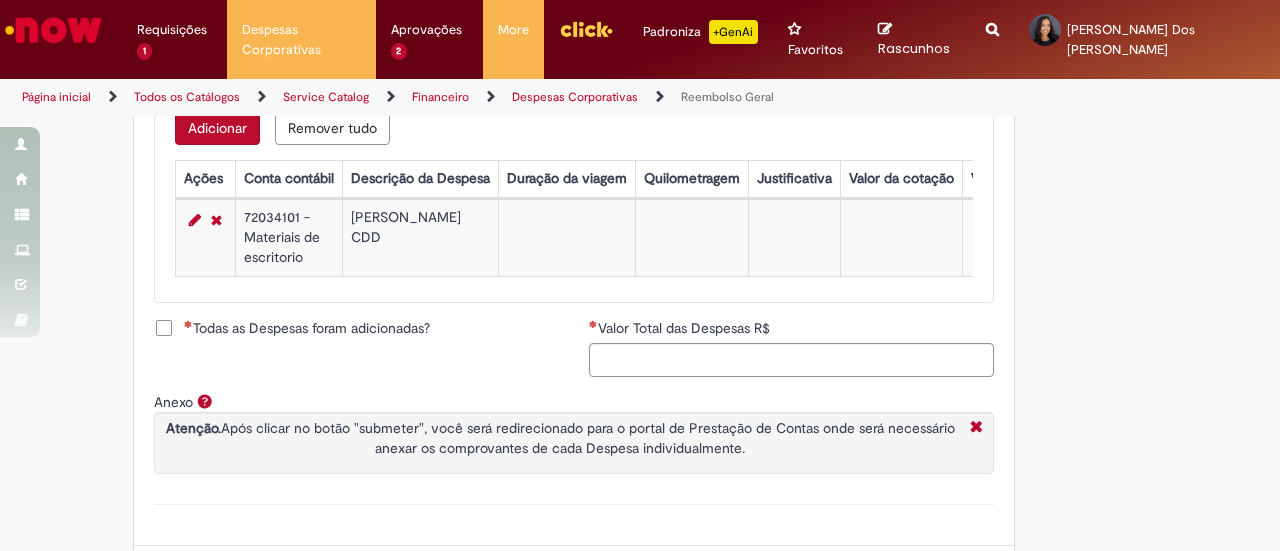 click on "Todas as Despesas foram adicionadas?" at bounding box center [307, 328] 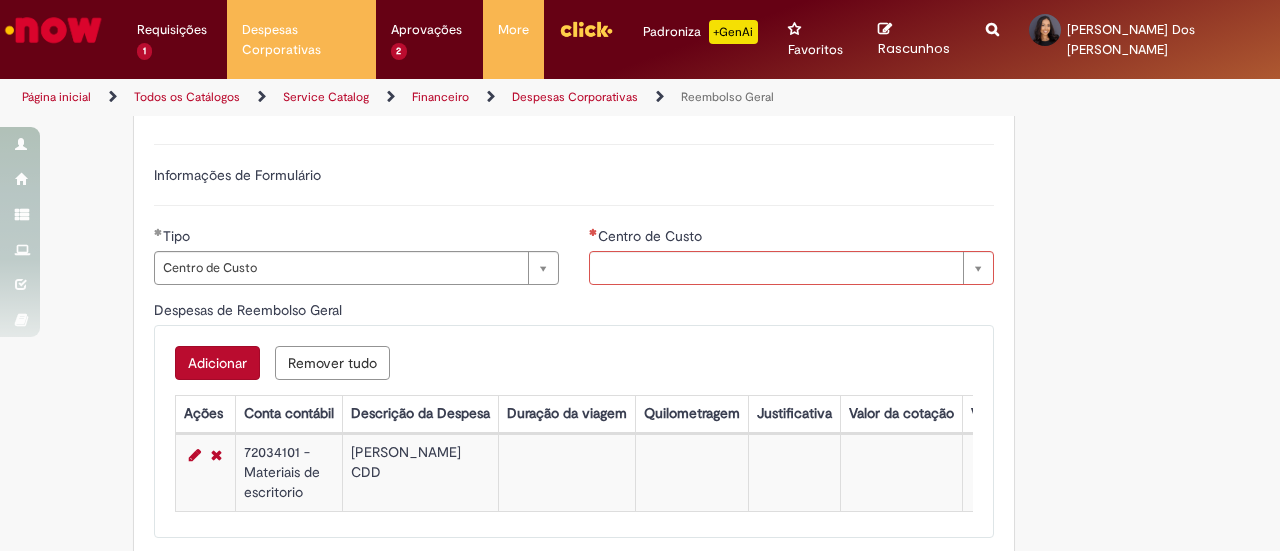 scroll, scrollTop: 690, scrollLeft: 0, axis: vertical 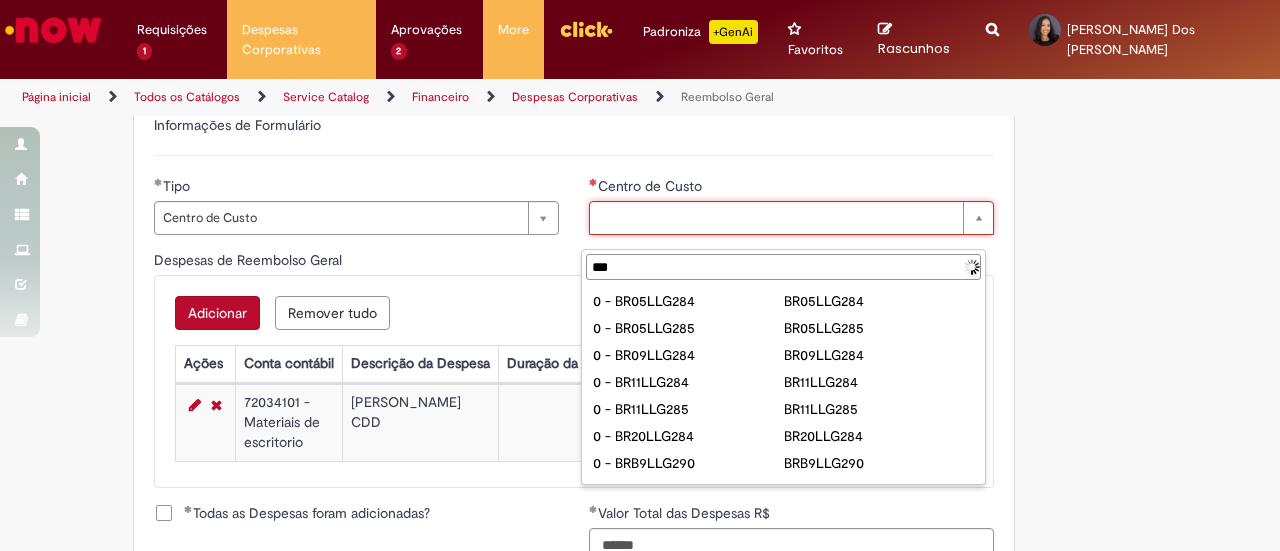 type on "****" 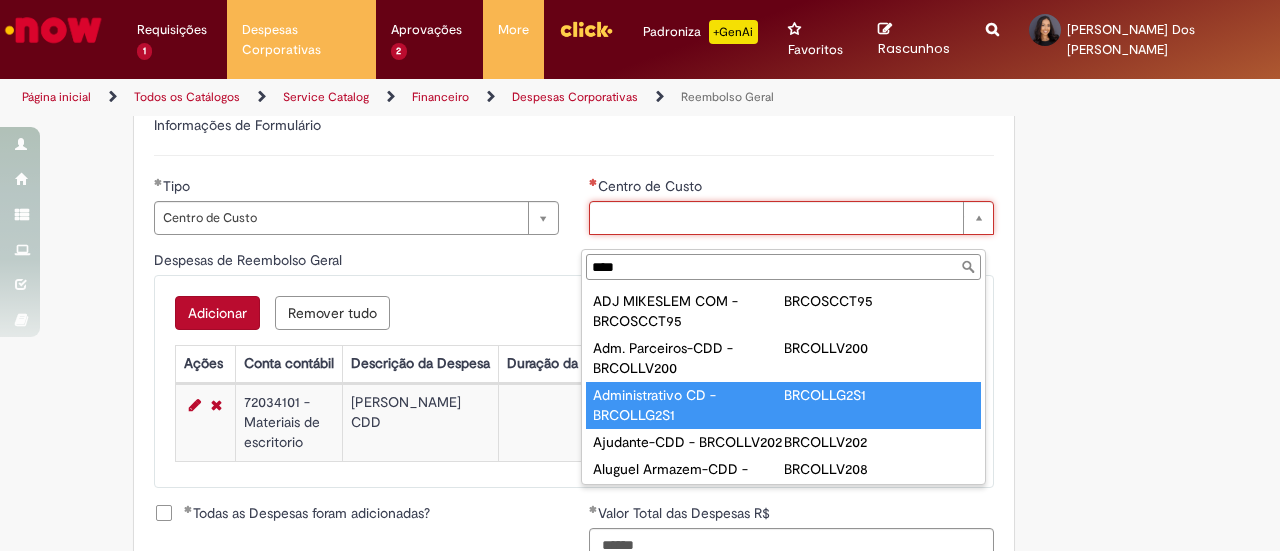type on "**********" 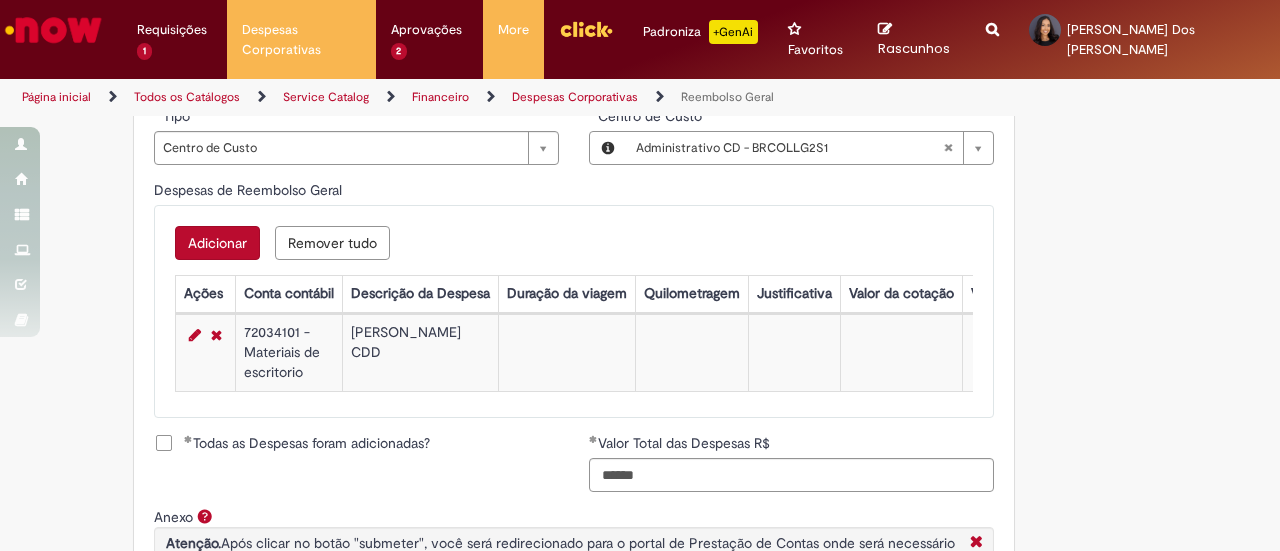 scroll, scrollTop: 995, scrollLeft: 0, axis: vertical 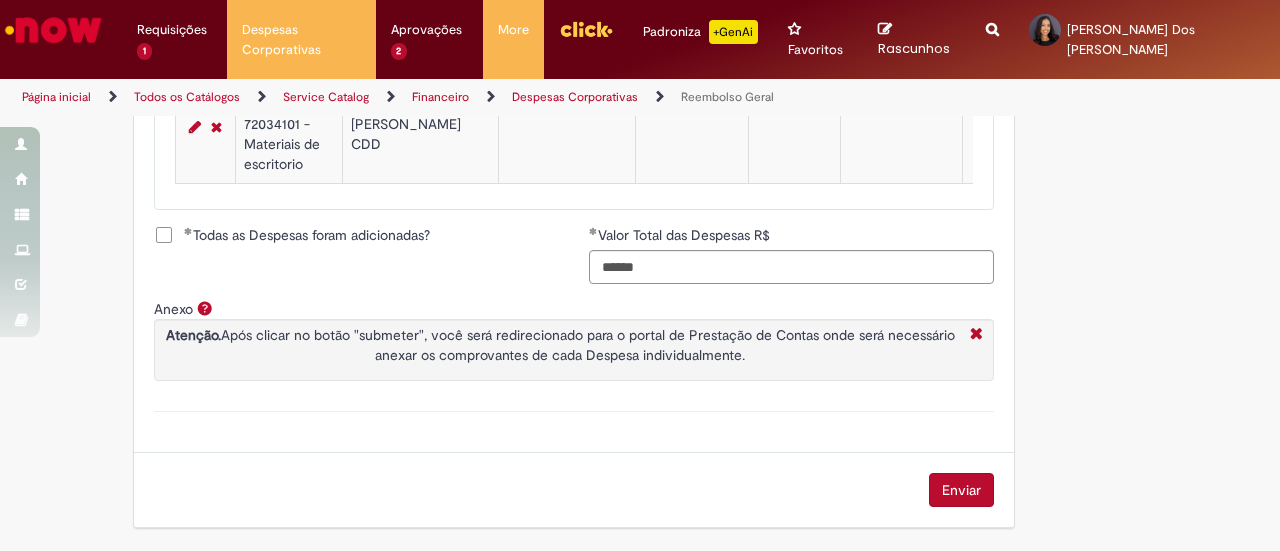 click on "Enviar" at bounding box center (961, 490) 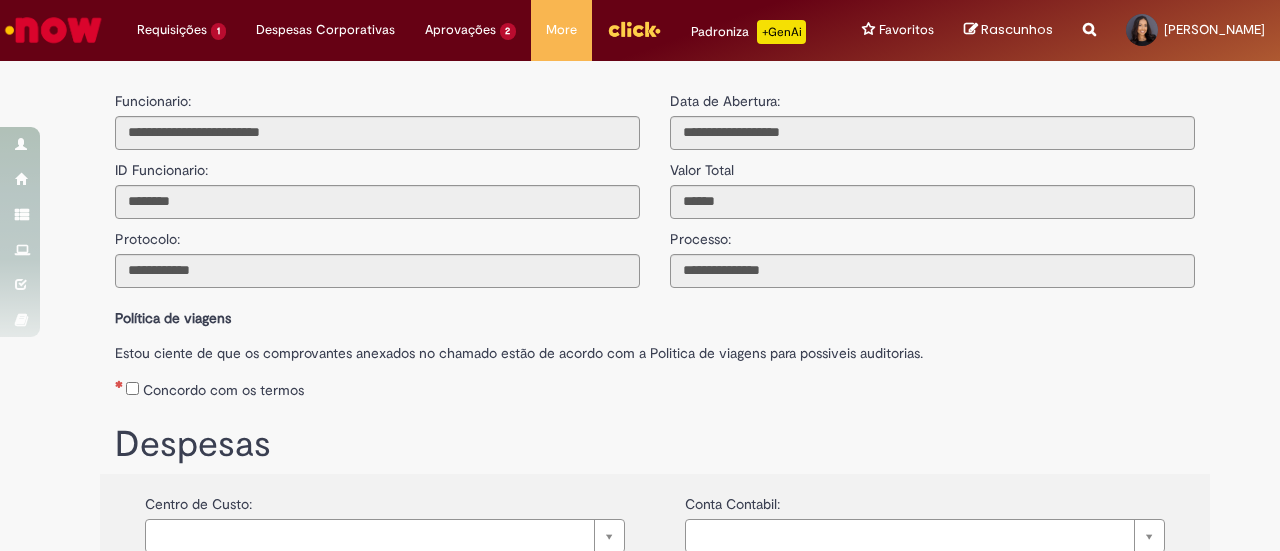 scroll, scrollTop: 0, scrollLeft: 0, axis: both 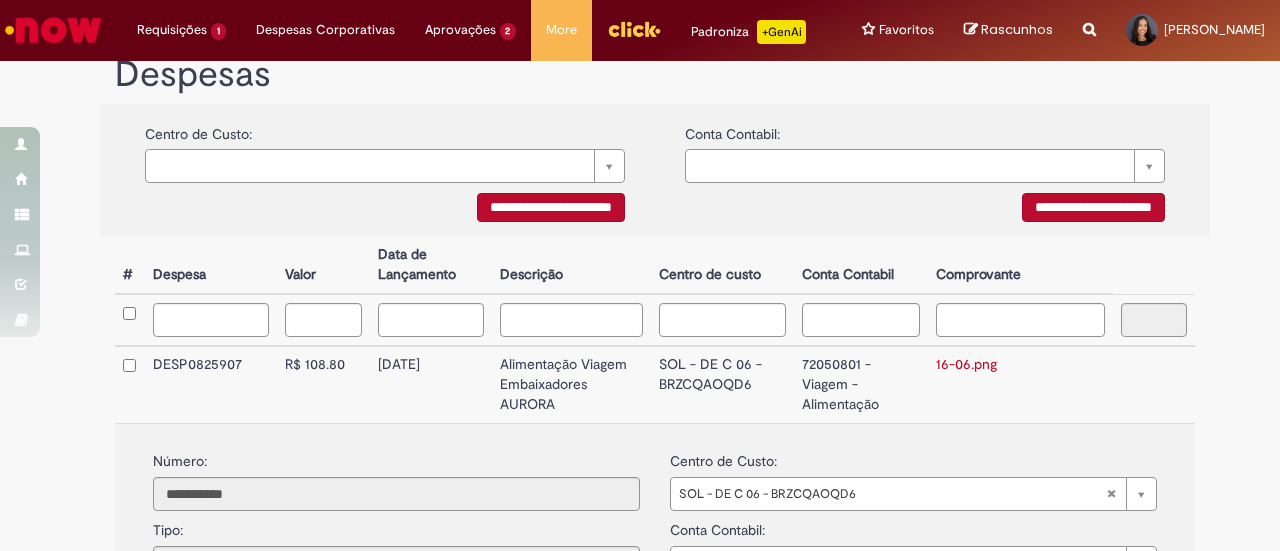 click on "16-06.png" at bounding box center [966, 364] 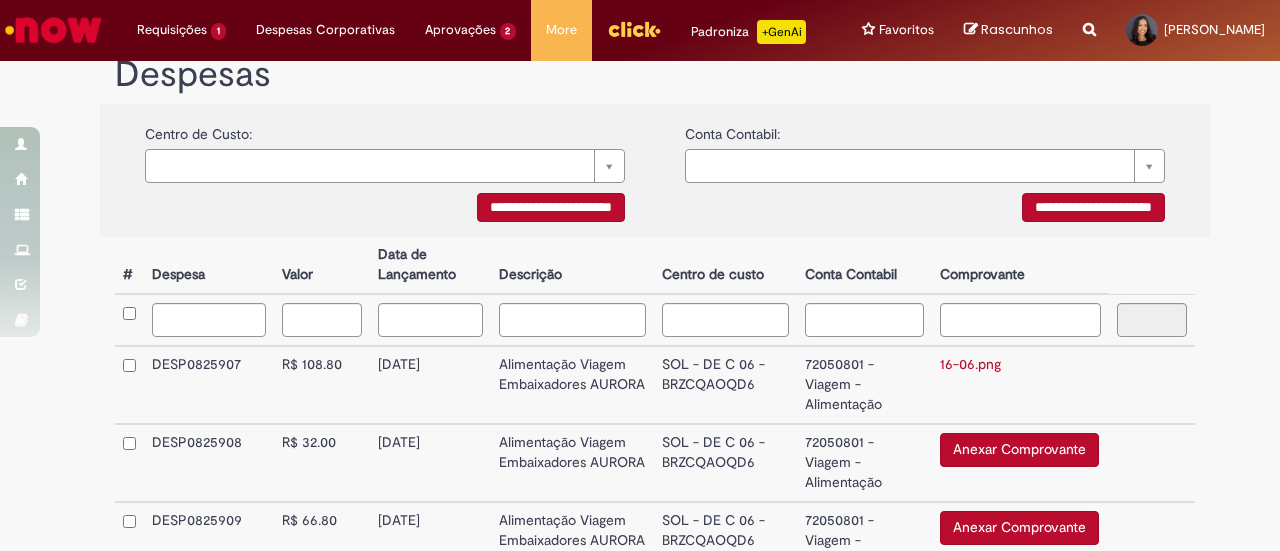click on "16-06.png" at bounding box center [970, 364] 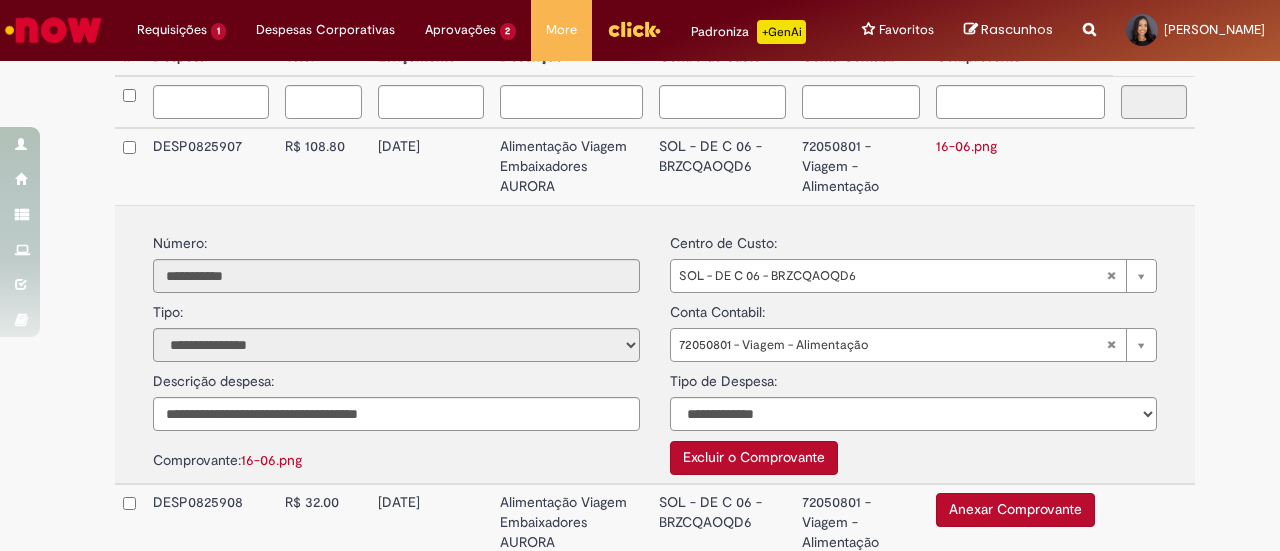 scroll, scrollTop: 664, scrollLeft: 0, axis: vertical 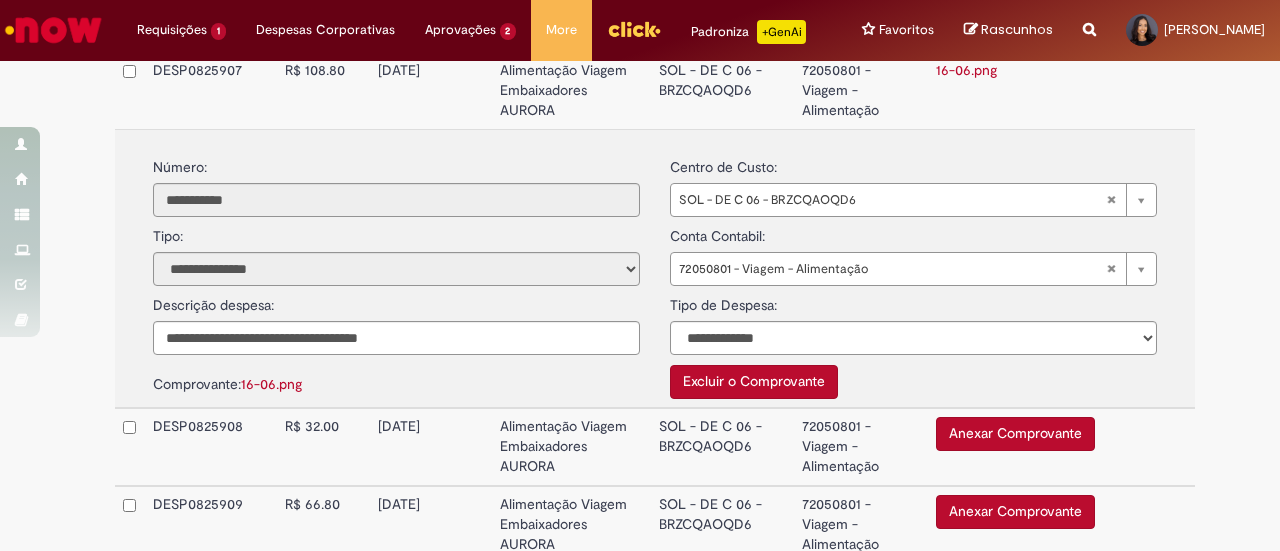 click on "Excluir o Comprovante" at bounding box center [754, 382] 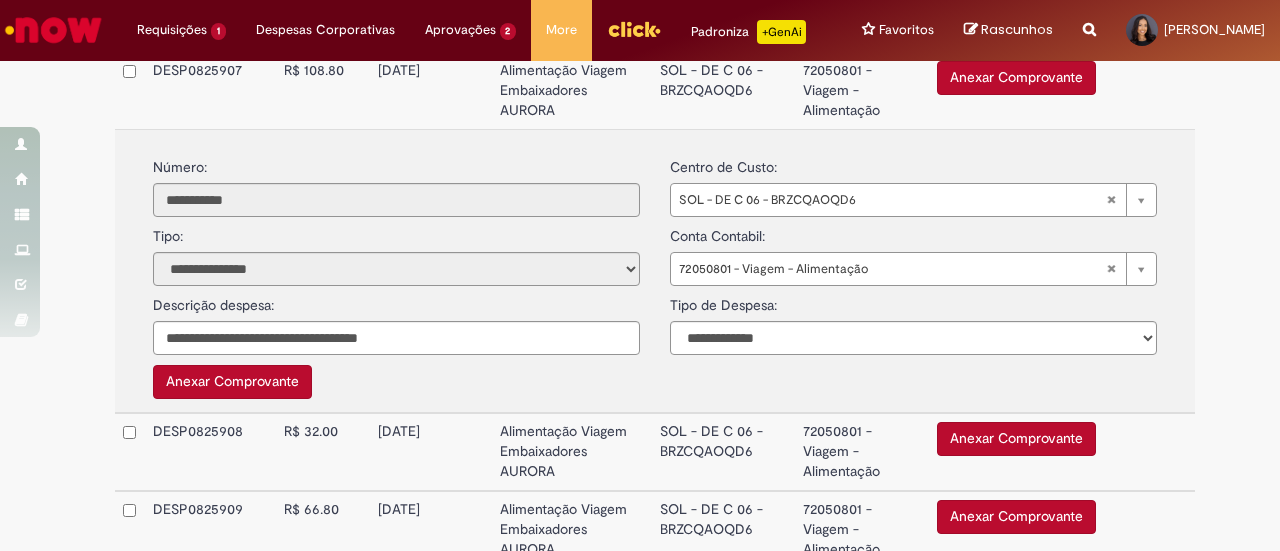click on "Anexar Comprovante" at bounding box center (1016, 78) 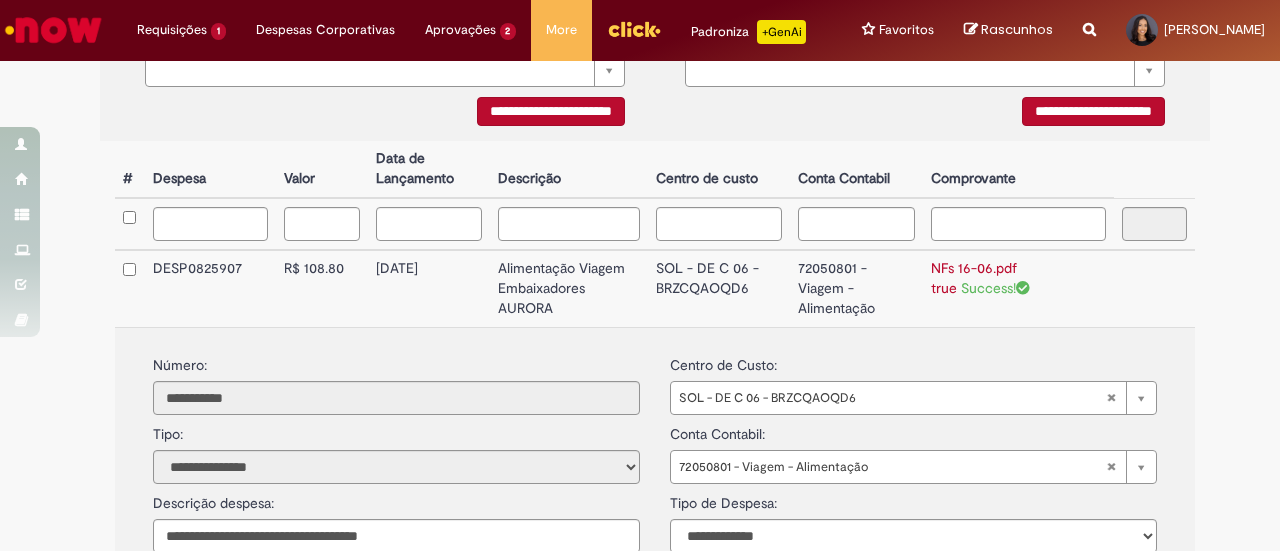 scroll, scrollTop: 453, scrollLeft: 0, axis: vertical 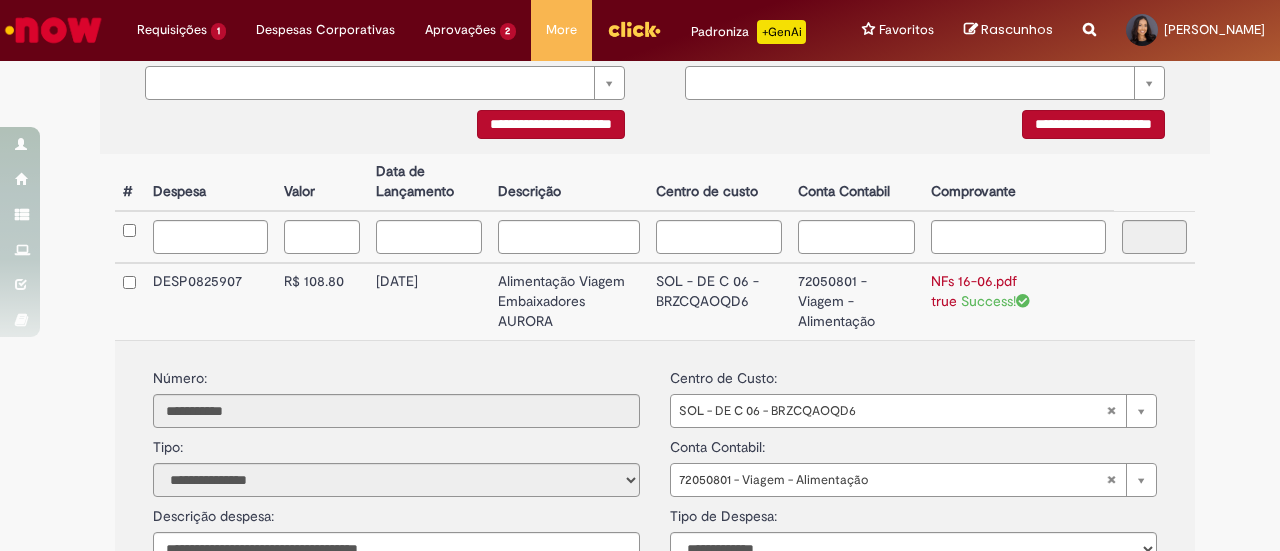 click on "Data de Lançamento" at bounding box center [429, 182] 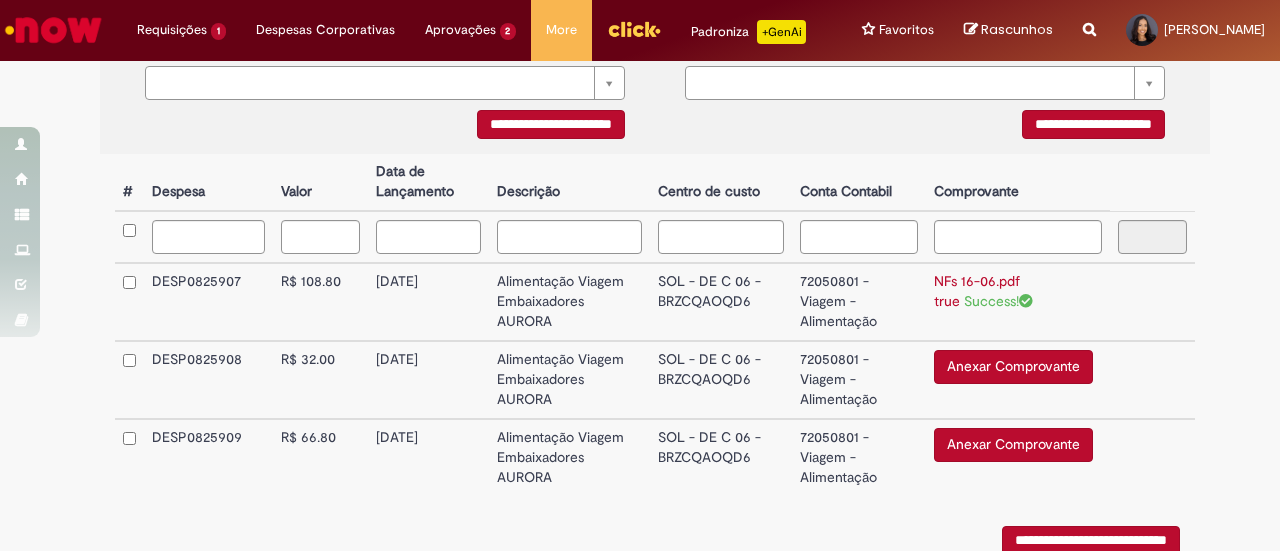 click on "DESP0825908" at bounding box center (208, 380) 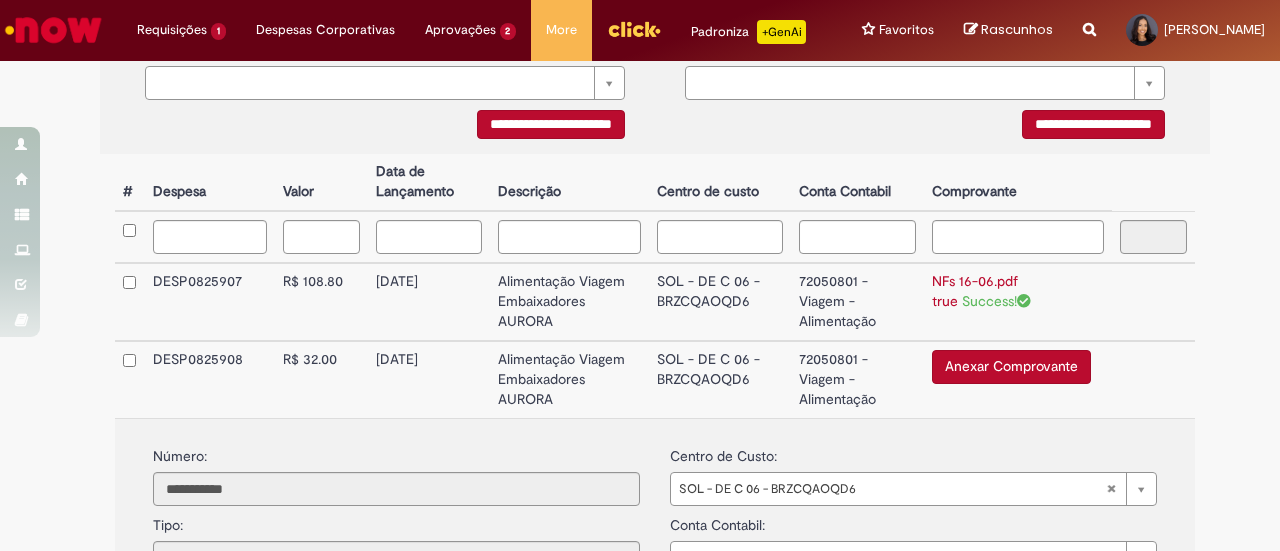 click on "Anexar Comprovante" at bounding box center (1011, 367) 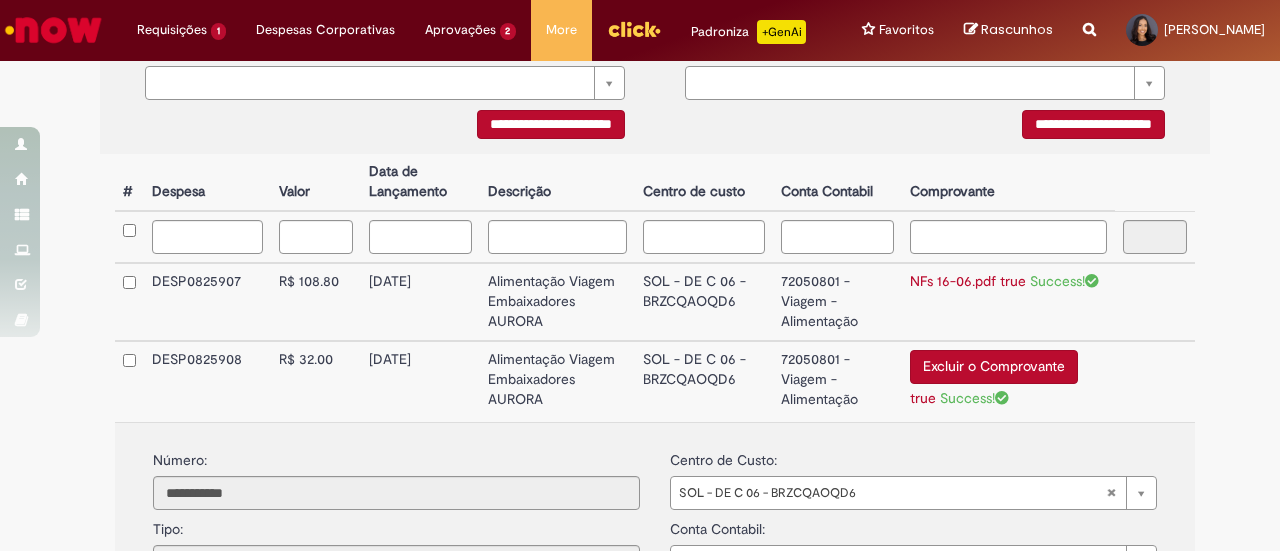 click on "DESP0825908" at bounding box center [207, 381] 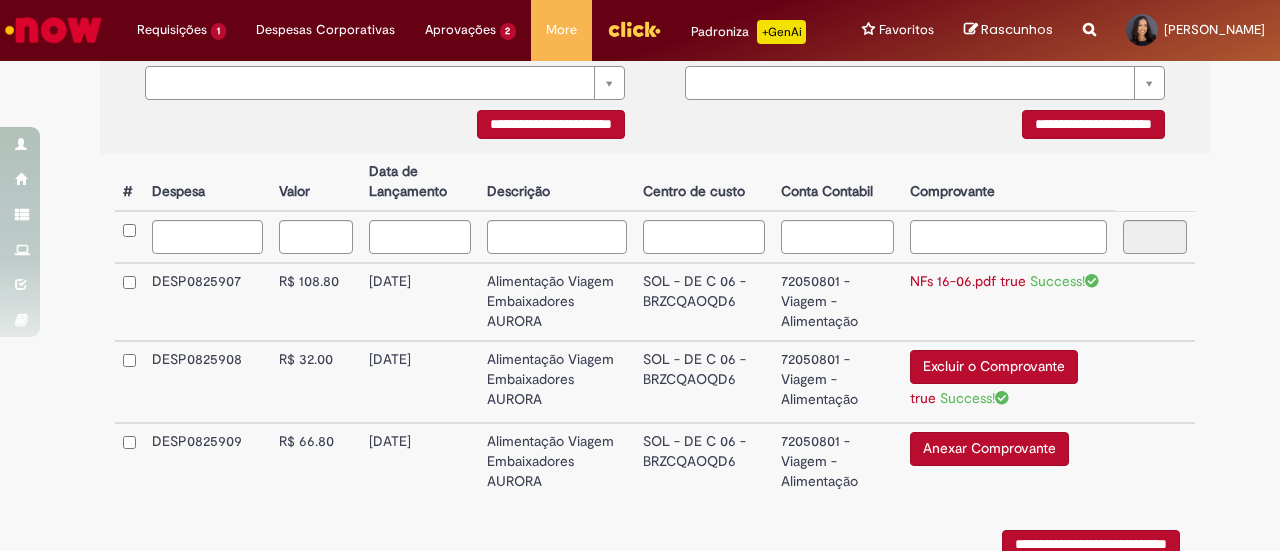click on "R$ 66.80" at bounding box center (316, 461) 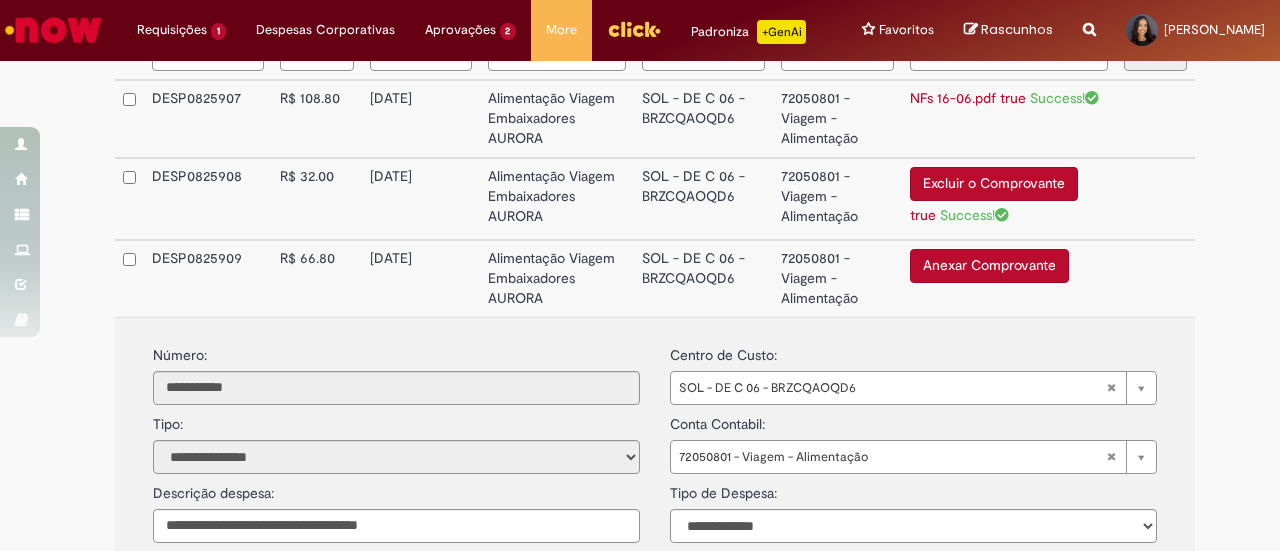 scroll, scrollTop: 629, scrollLeft: 0, axis: vertical 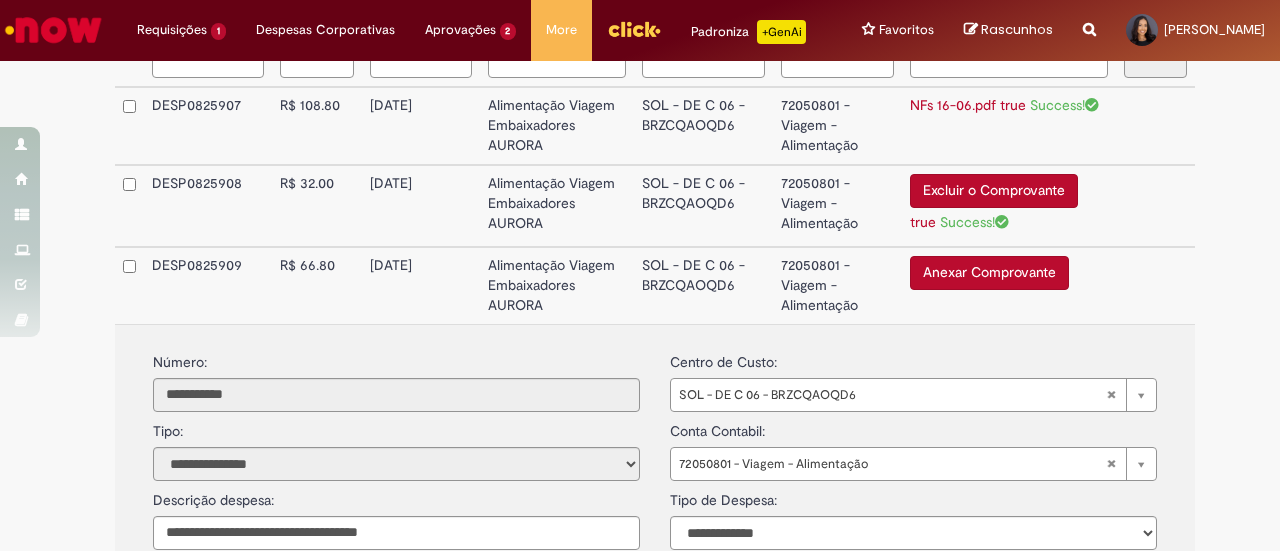 click on "Anexar Comprovante" at bounding box center [989, 273] 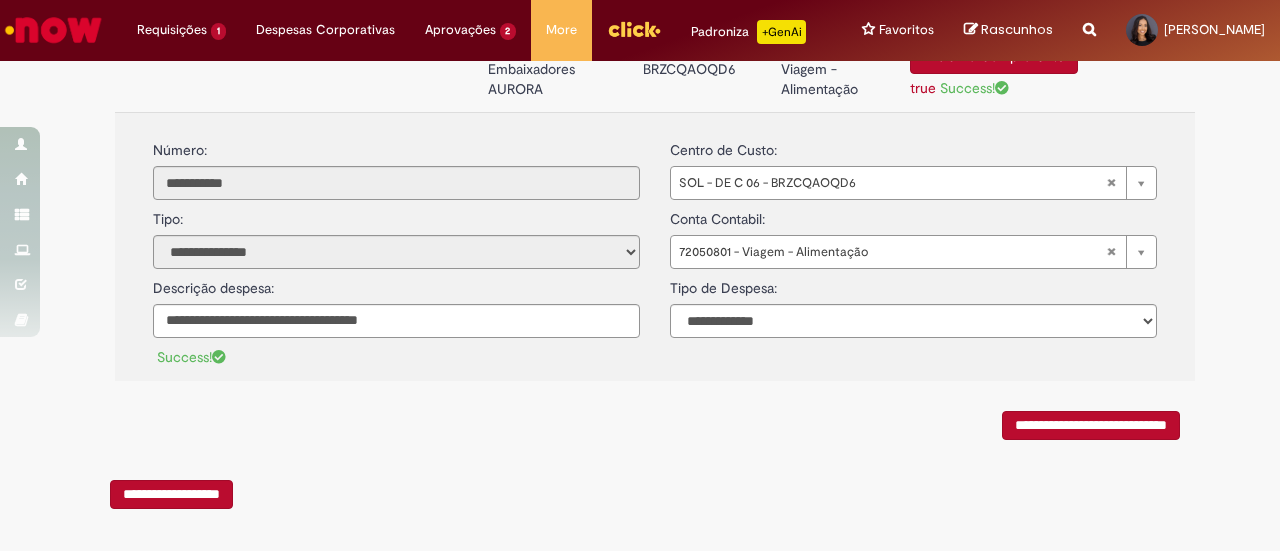 scroll, scrollTop: 838, scrollLeft: 0, axis: vertical 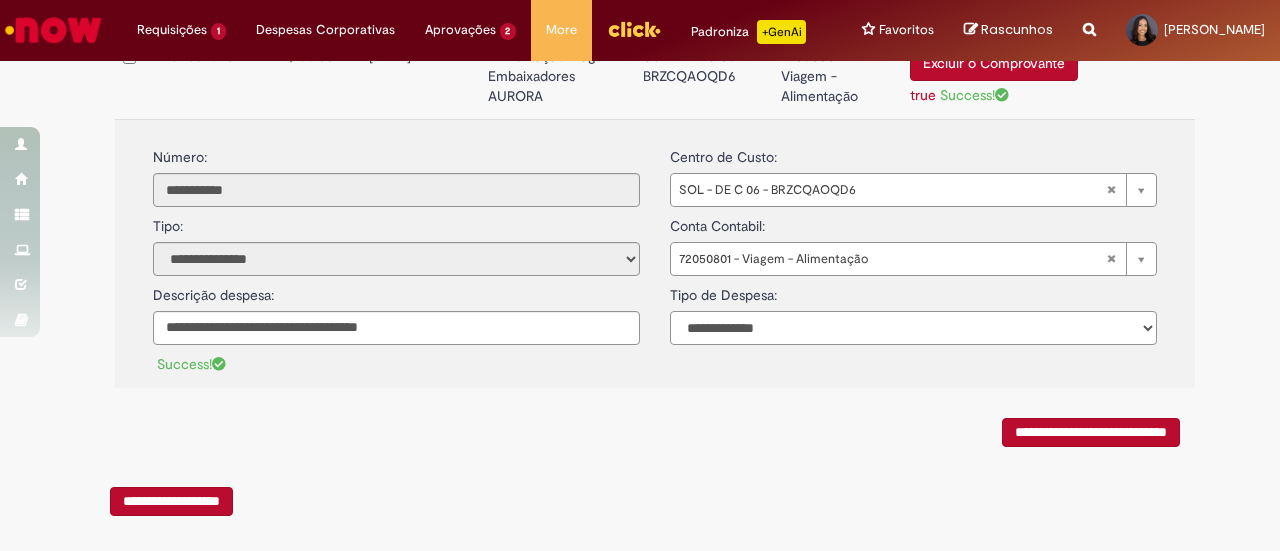 click on "**********" at bounding box center [913, 328] 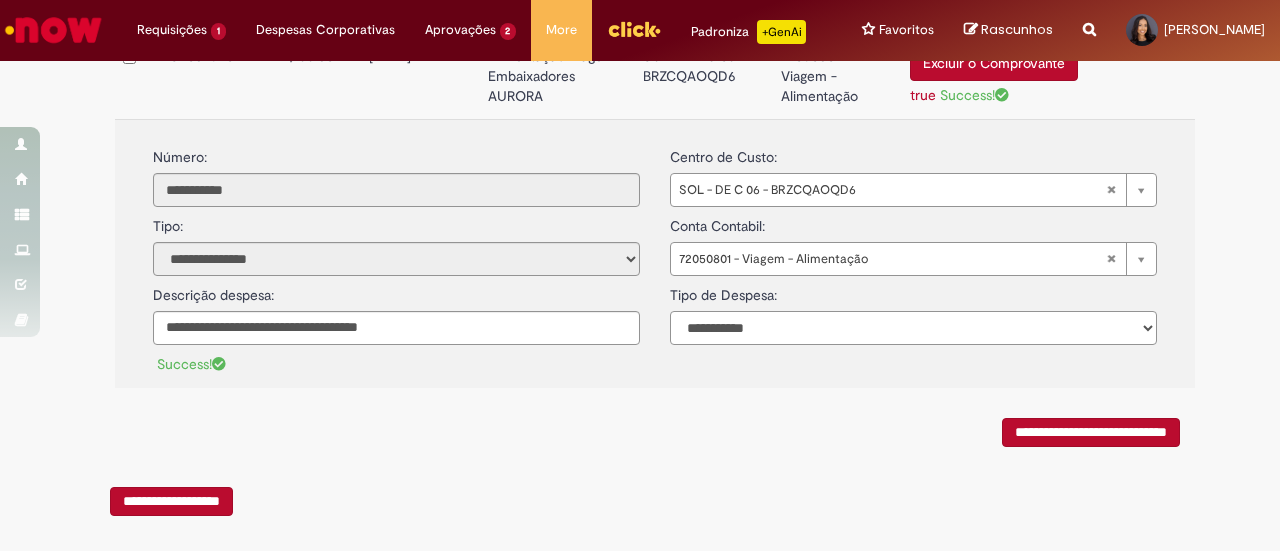 click on "**********" at bounding box center (913, 328) 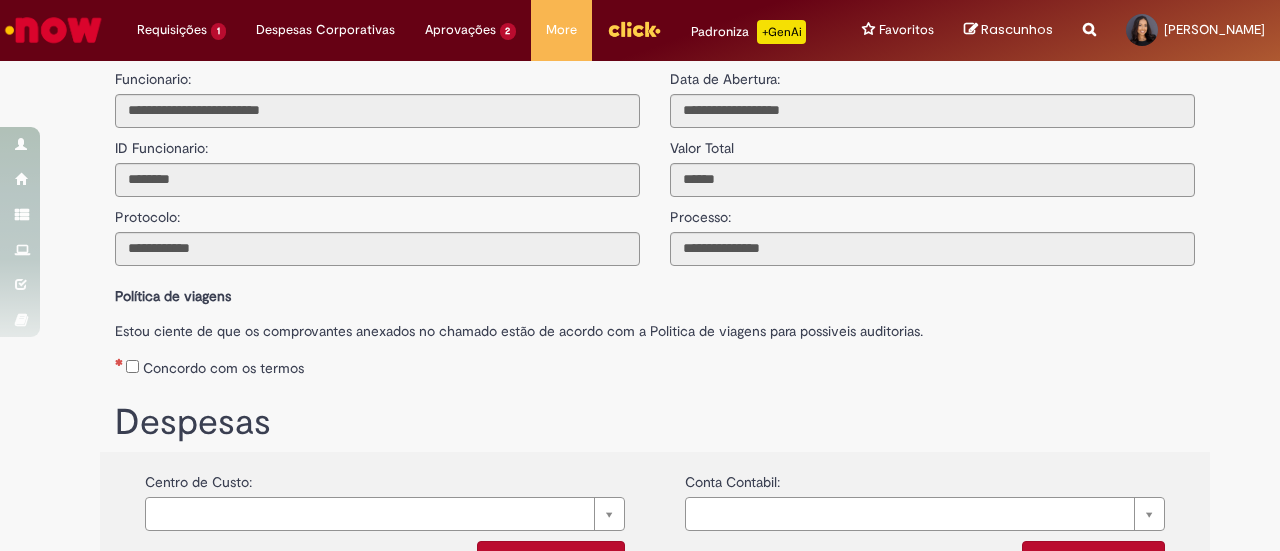 scroll, scrollTop: 0, scrollLeft: 0, axis: both 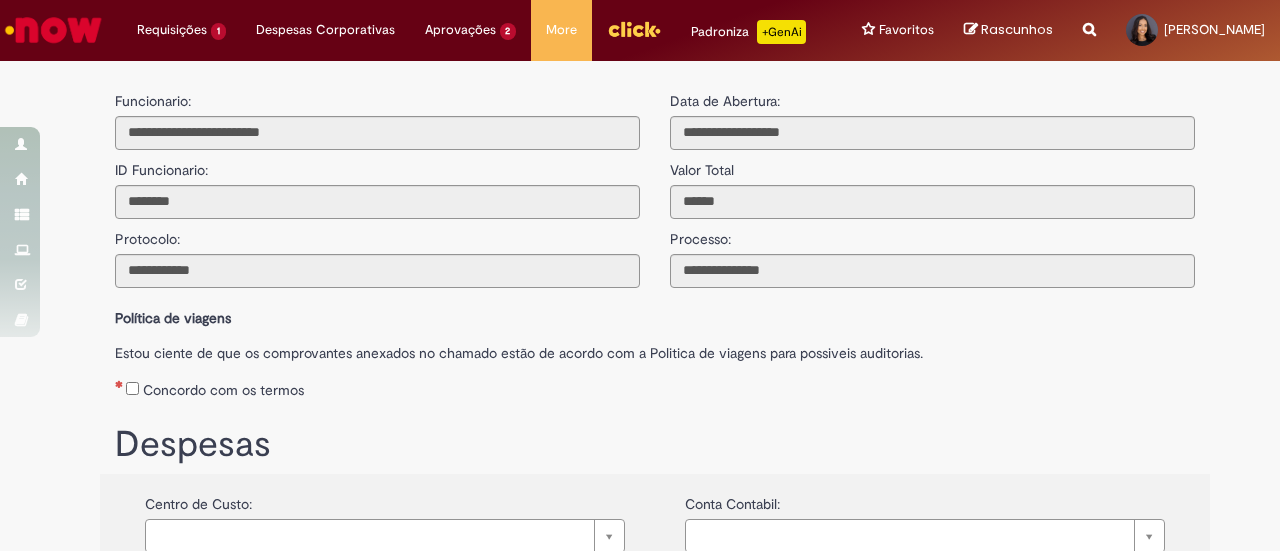 click on "Concordo com os termos" at bounding box center (655, 386) 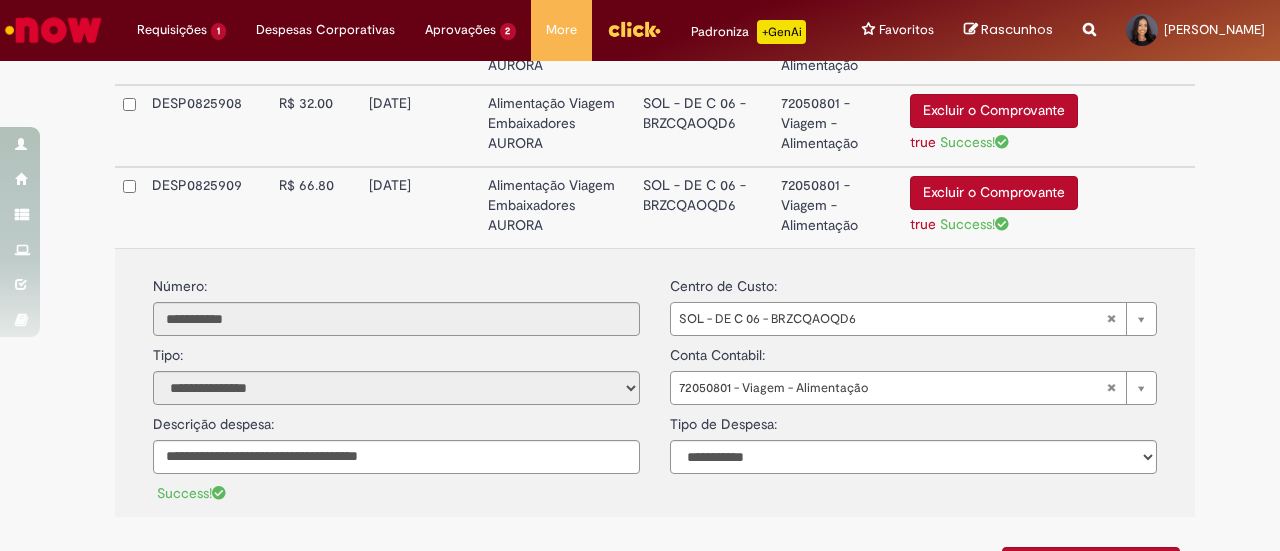 scroll, scrollTop: 704, scrollLeft: 0, axis: vertical 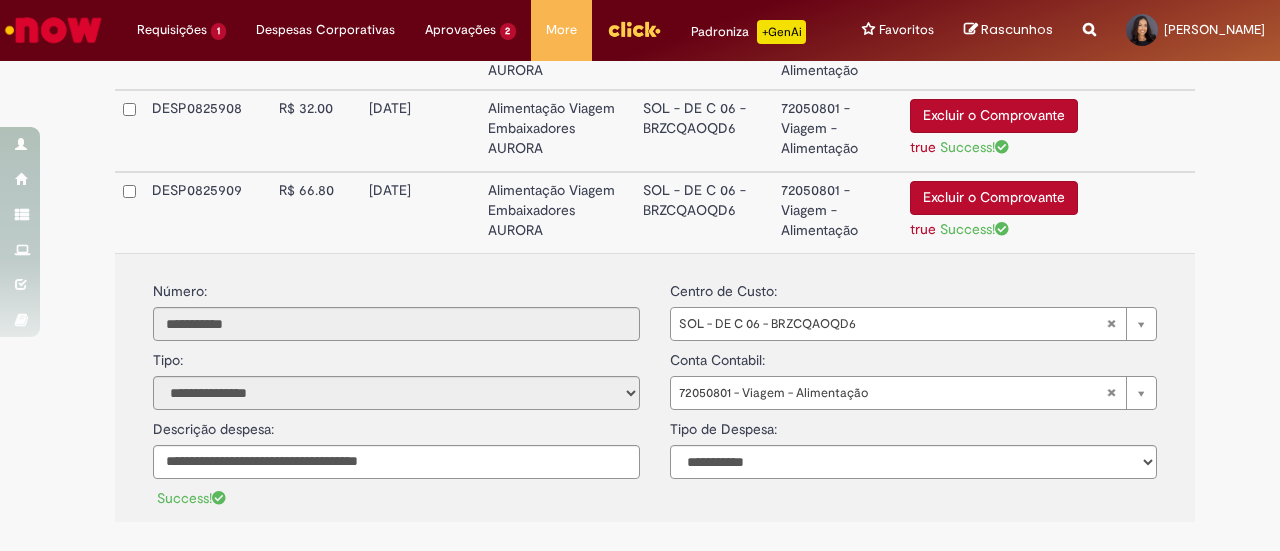 click at bounding box center [129, 212] 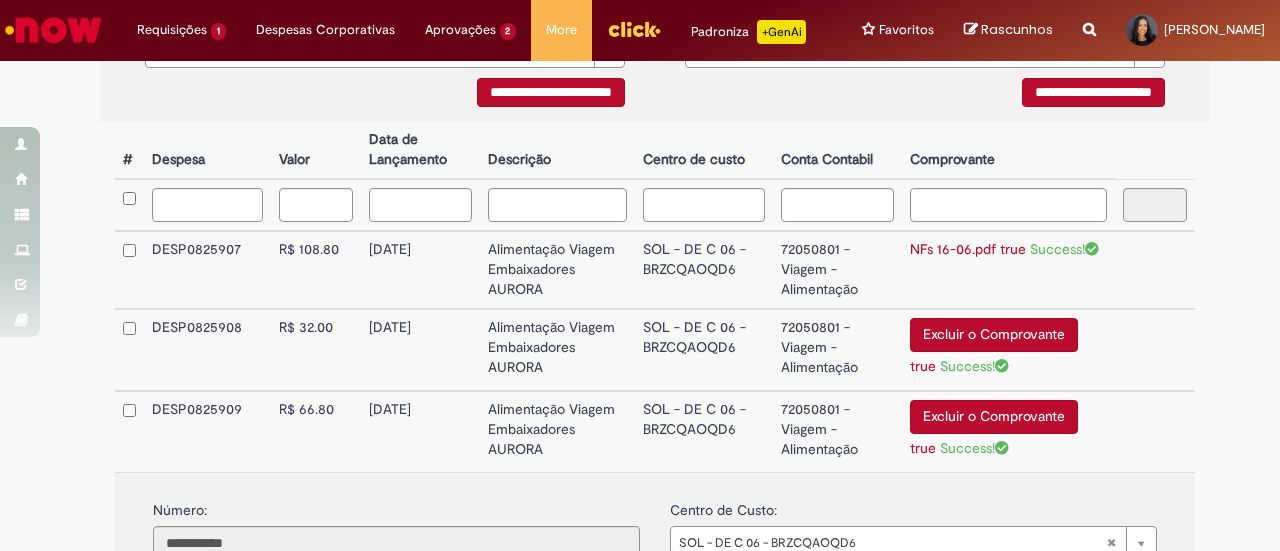 scroll, scrollTop: 480, scrollLeft: 0, axis: vertical 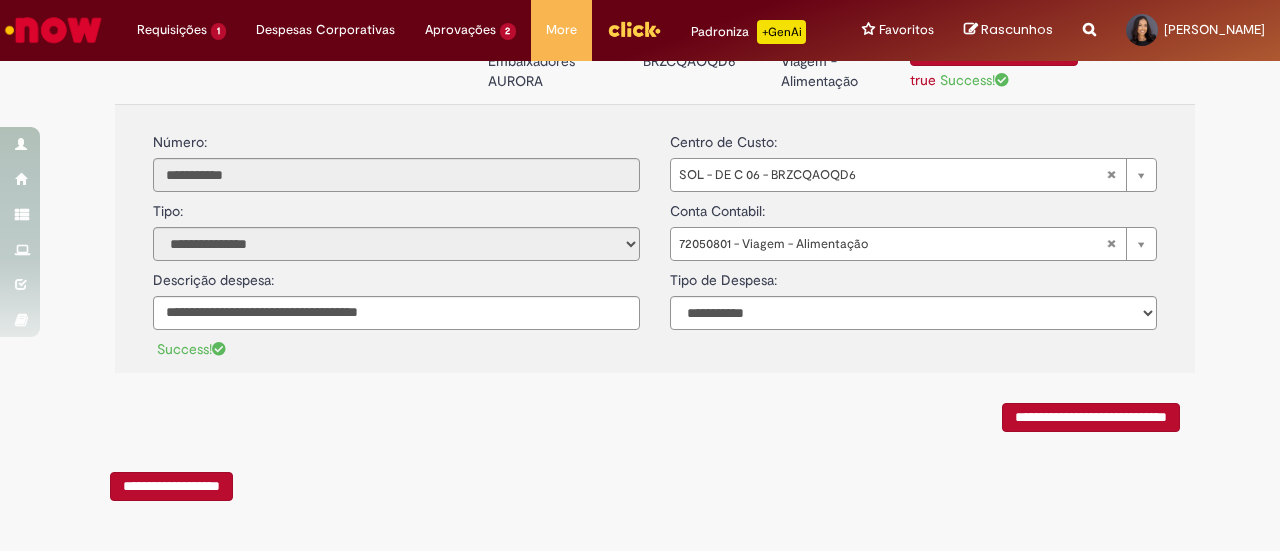 click on "**********" at bounding box center [1091, 417] 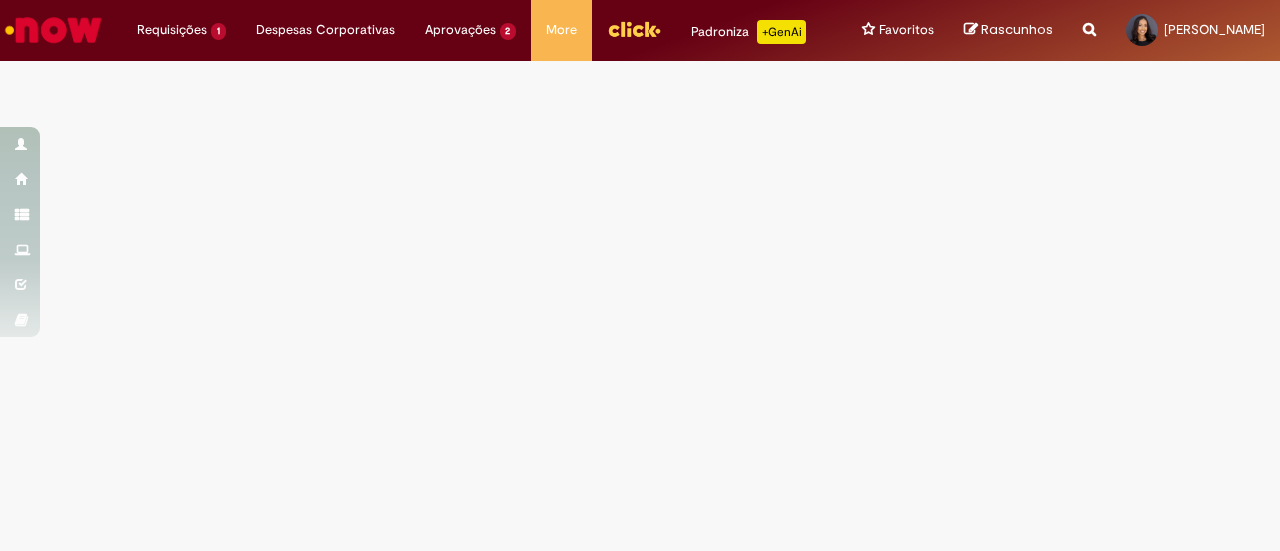 scroll, scrollTop: 0, scrollLeft: 0, axis: both 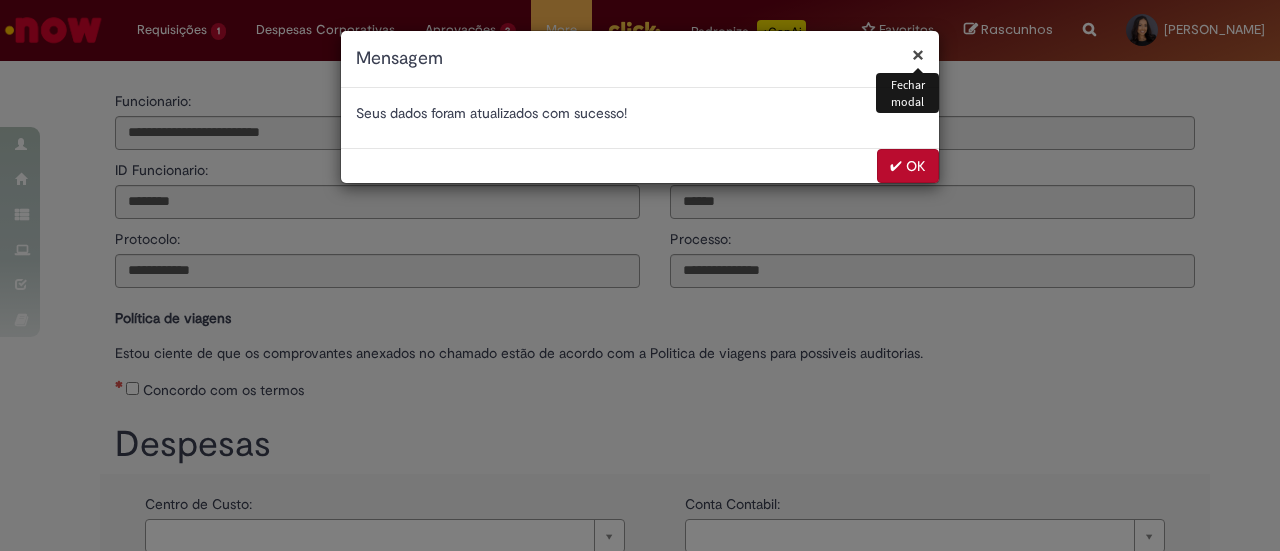 click on "✔ OK" at bounding box center (908, 166) 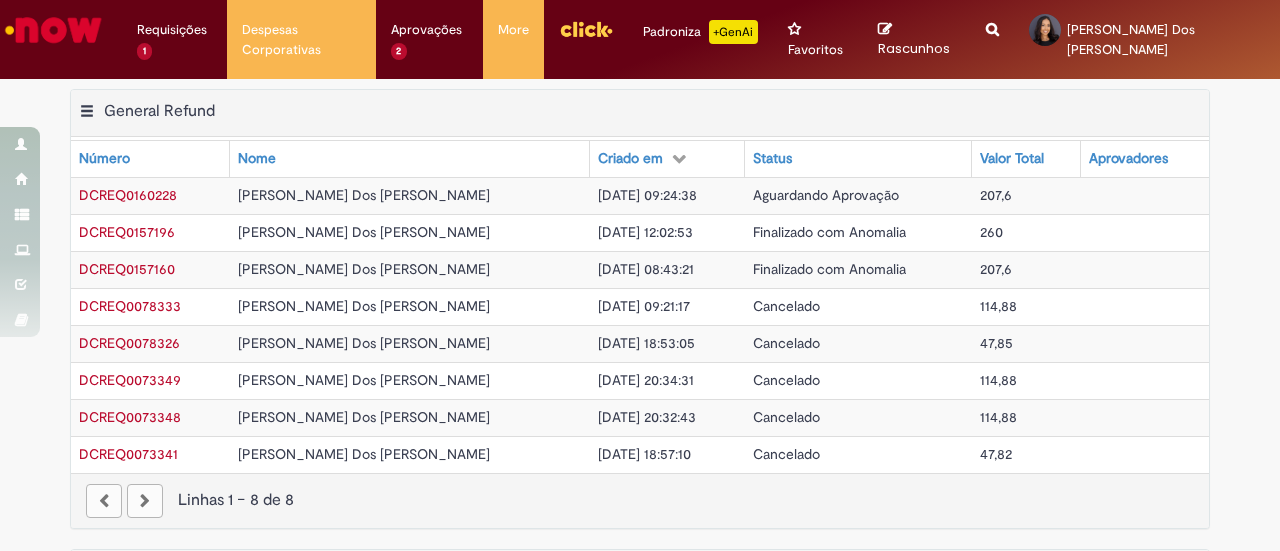 scroll, scrollTop: 0, scrollLeft: 0, axis: both 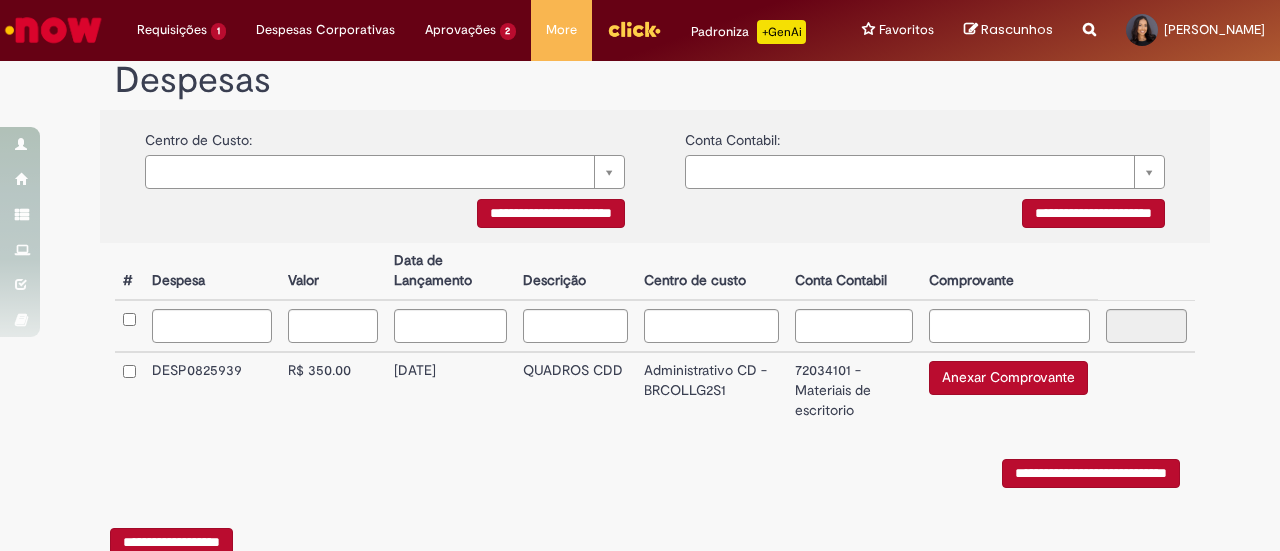click on "Anexar Comprovante" at bounding box center (1008, 378) 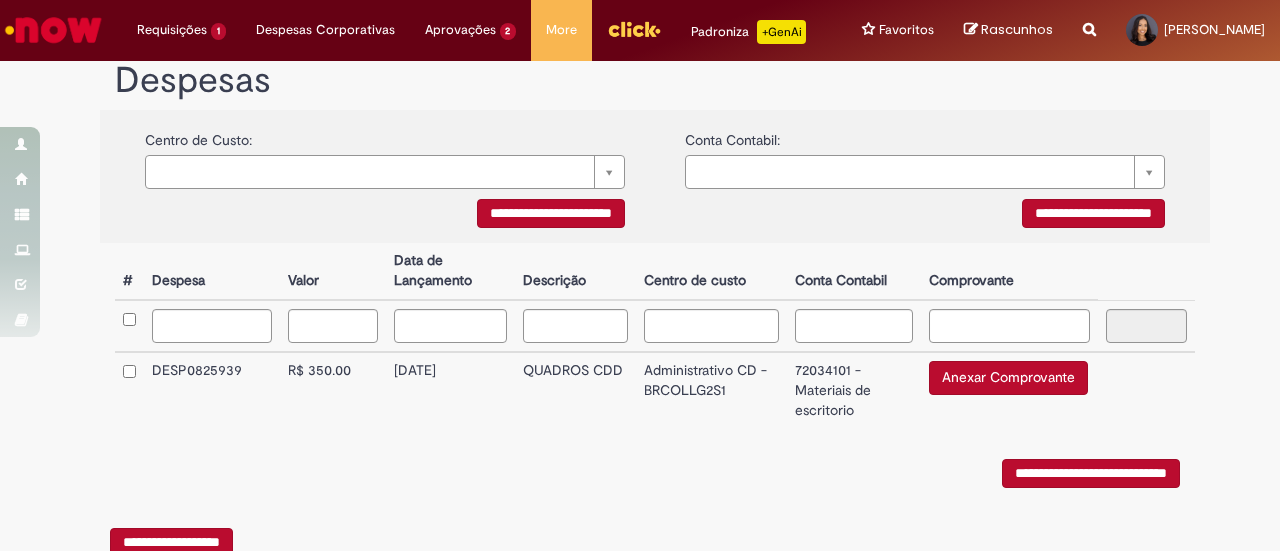 click on "Anexar Comprovante" at bounding box center [1008, 378] 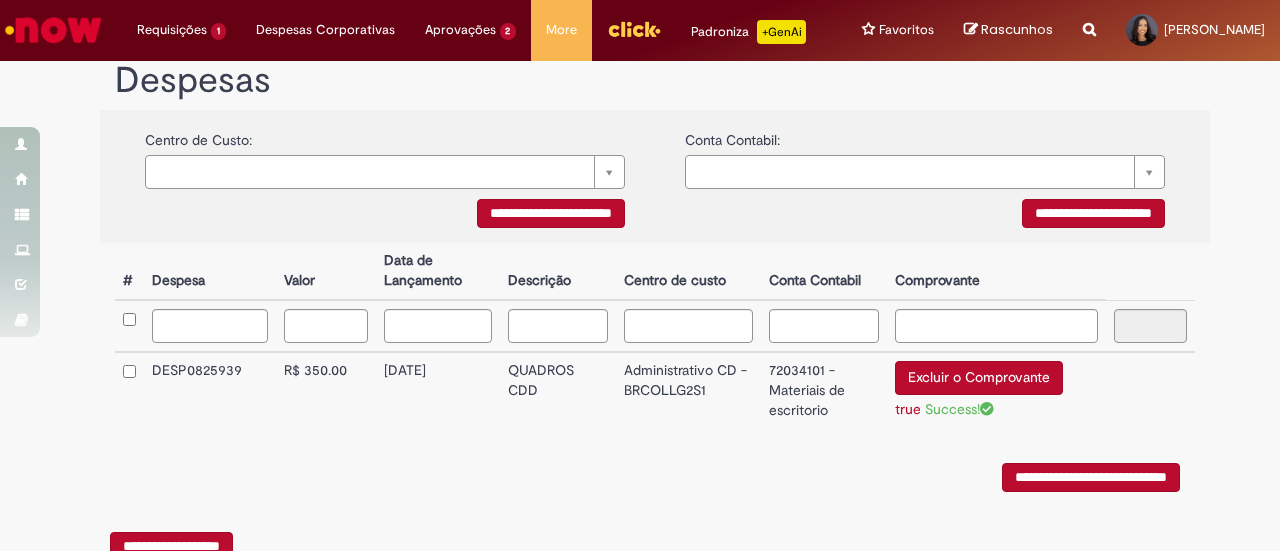scroll, scrollTop: 450, scrollLeft: 0, axis: vertical 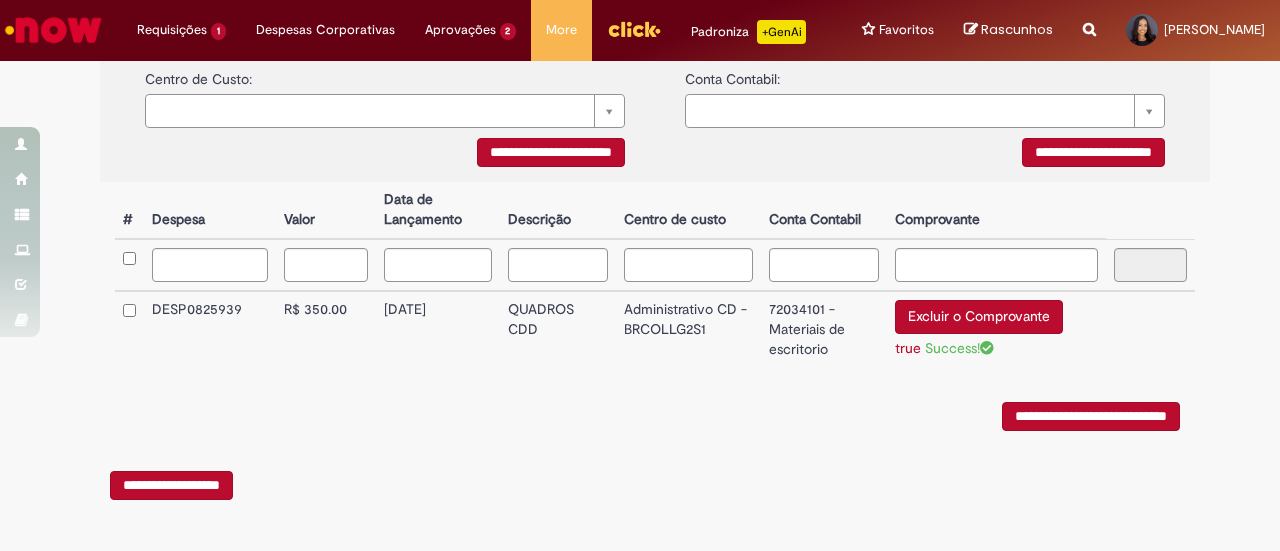 click on "**********" at bounding box center [1091, 416] 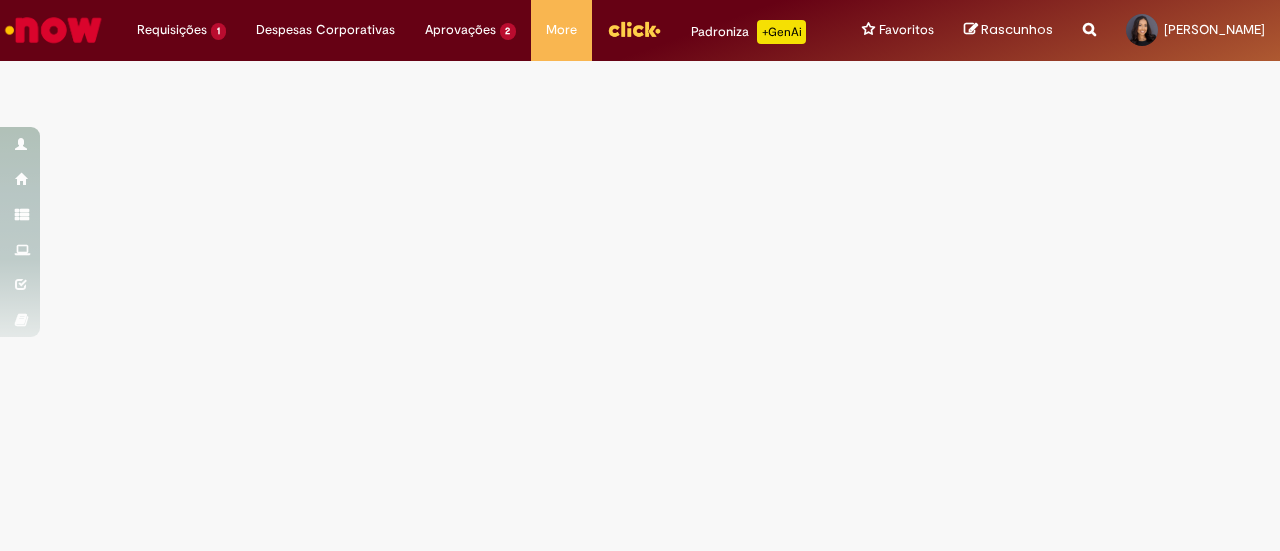scroll, scrollTop: 0, scrollLeft: 0, axis: both 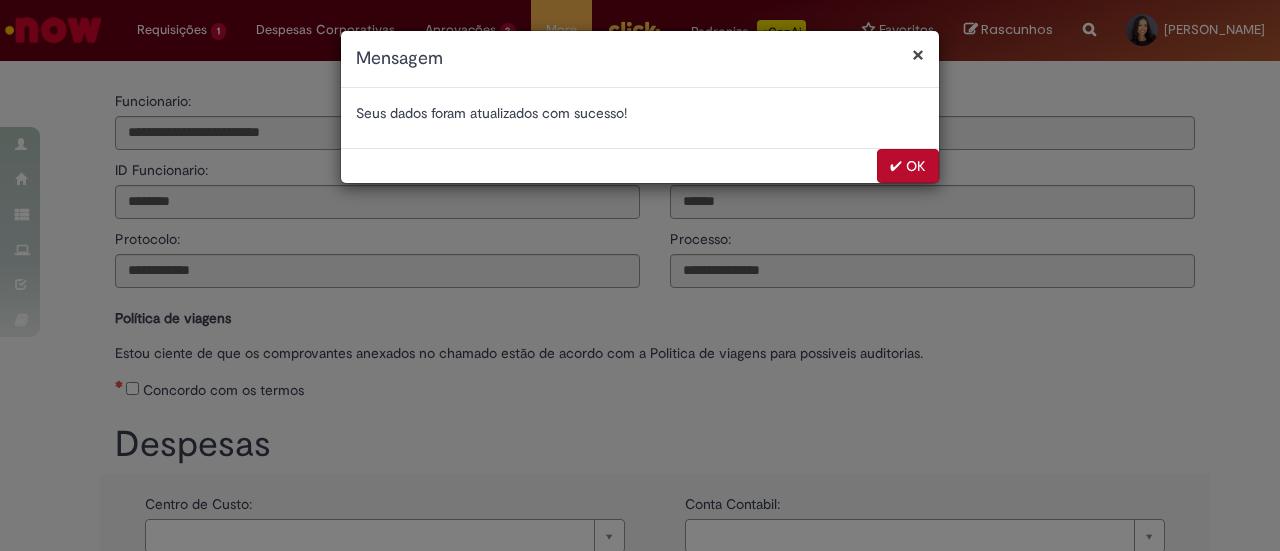 click on "✔ OK" at bounding box center (908, 166) 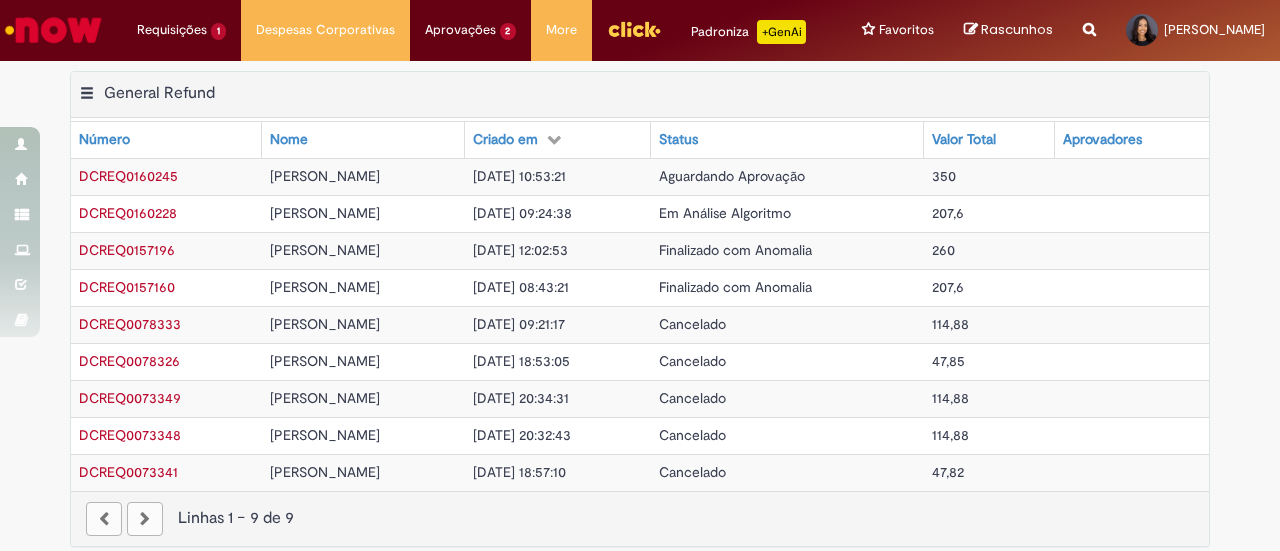 scroll, scrollTop: 0, scrollLeft: 0, axis: both 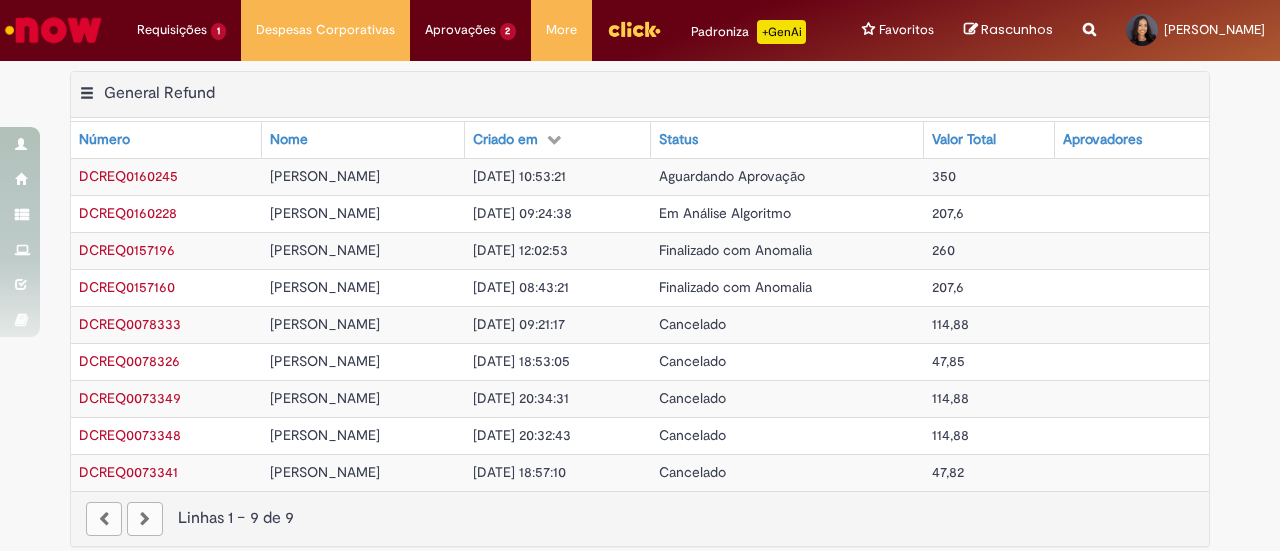 click on "Aguardando Aprovação" at bounding box center (732, 176) 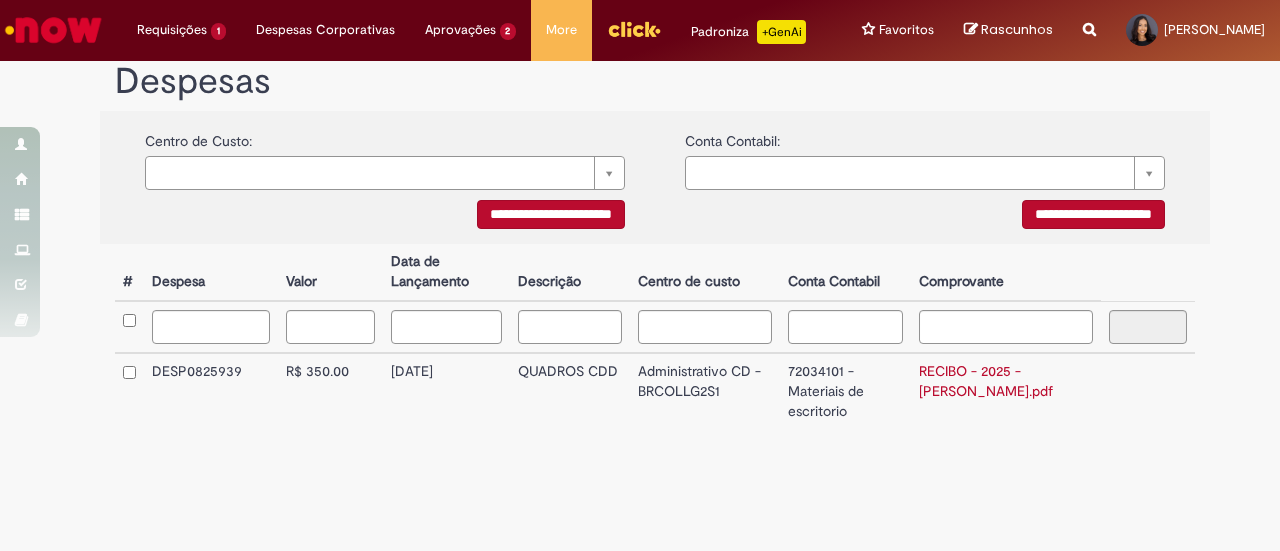 scroll, scrollTop: 0, scrollLeft: 0, axis: both 